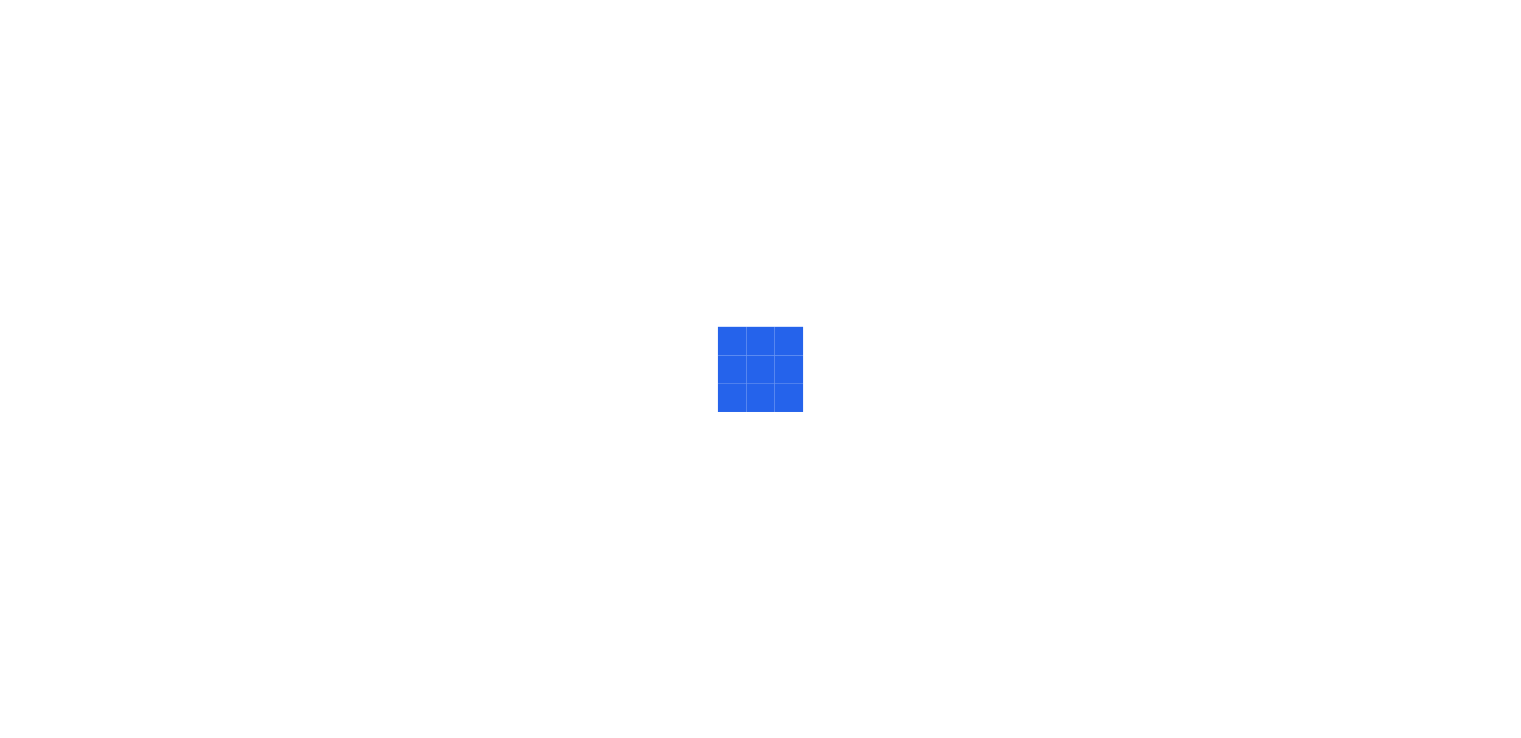 scroll, scrollTop: 0, scrollLeft: 0, axis: both 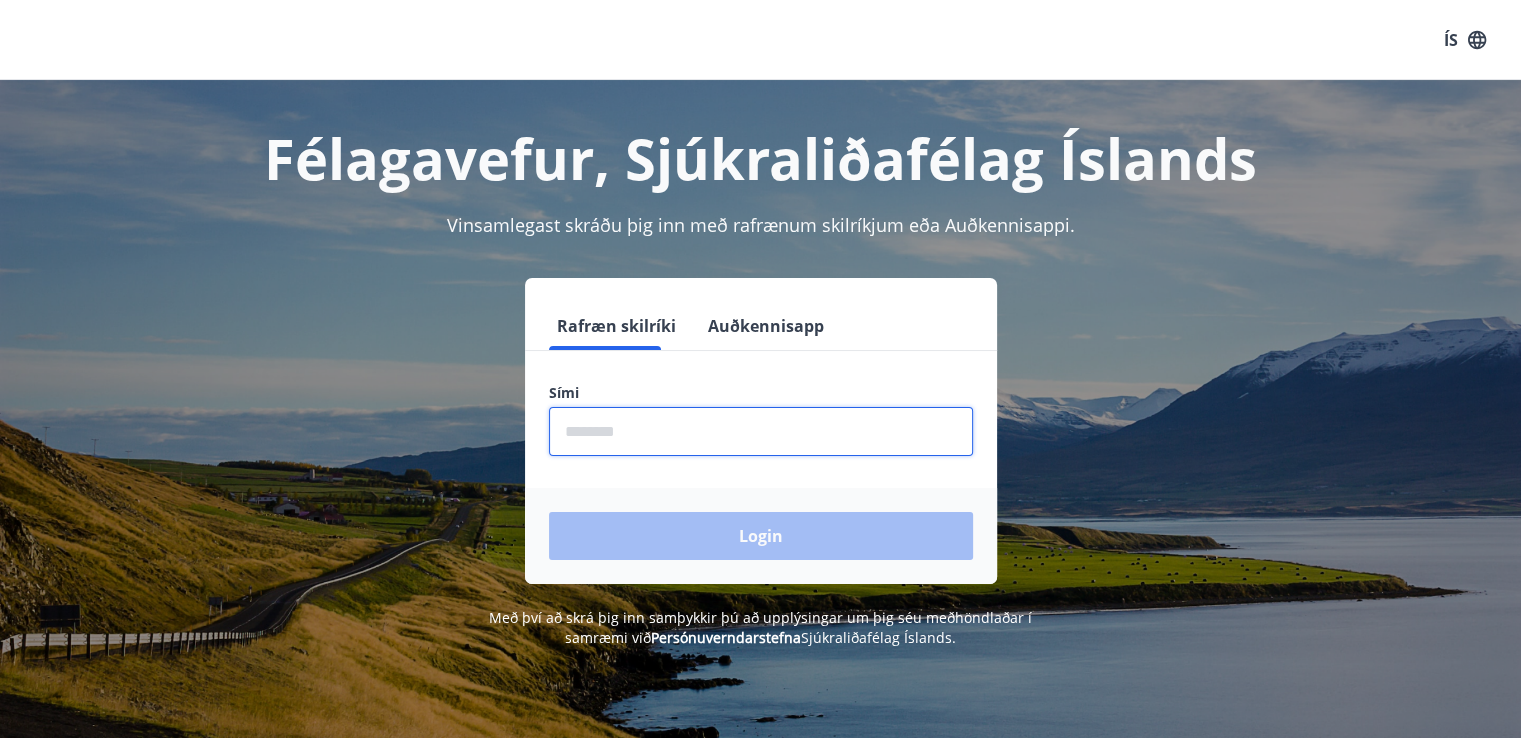 click at bounding box center [761, 431] 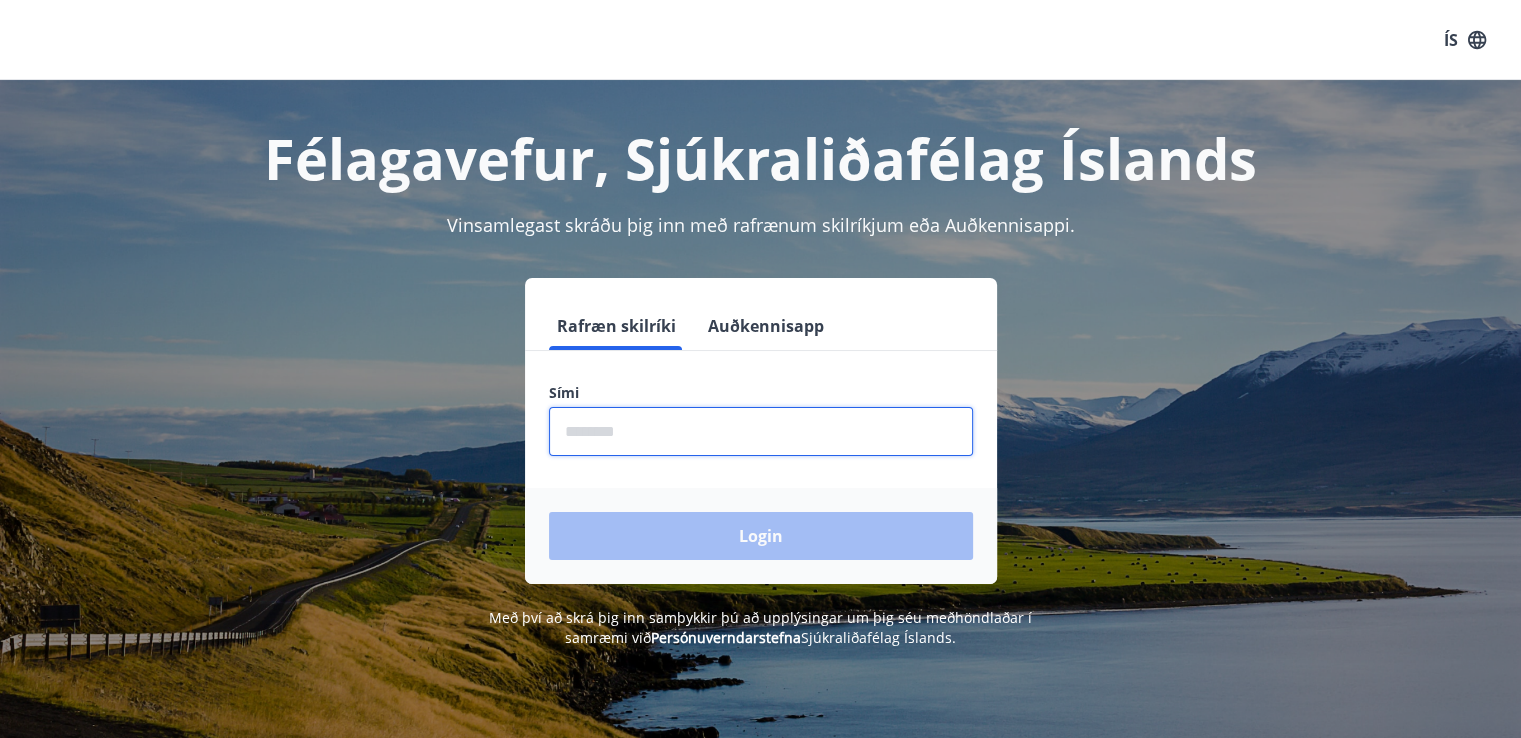 type on "********" 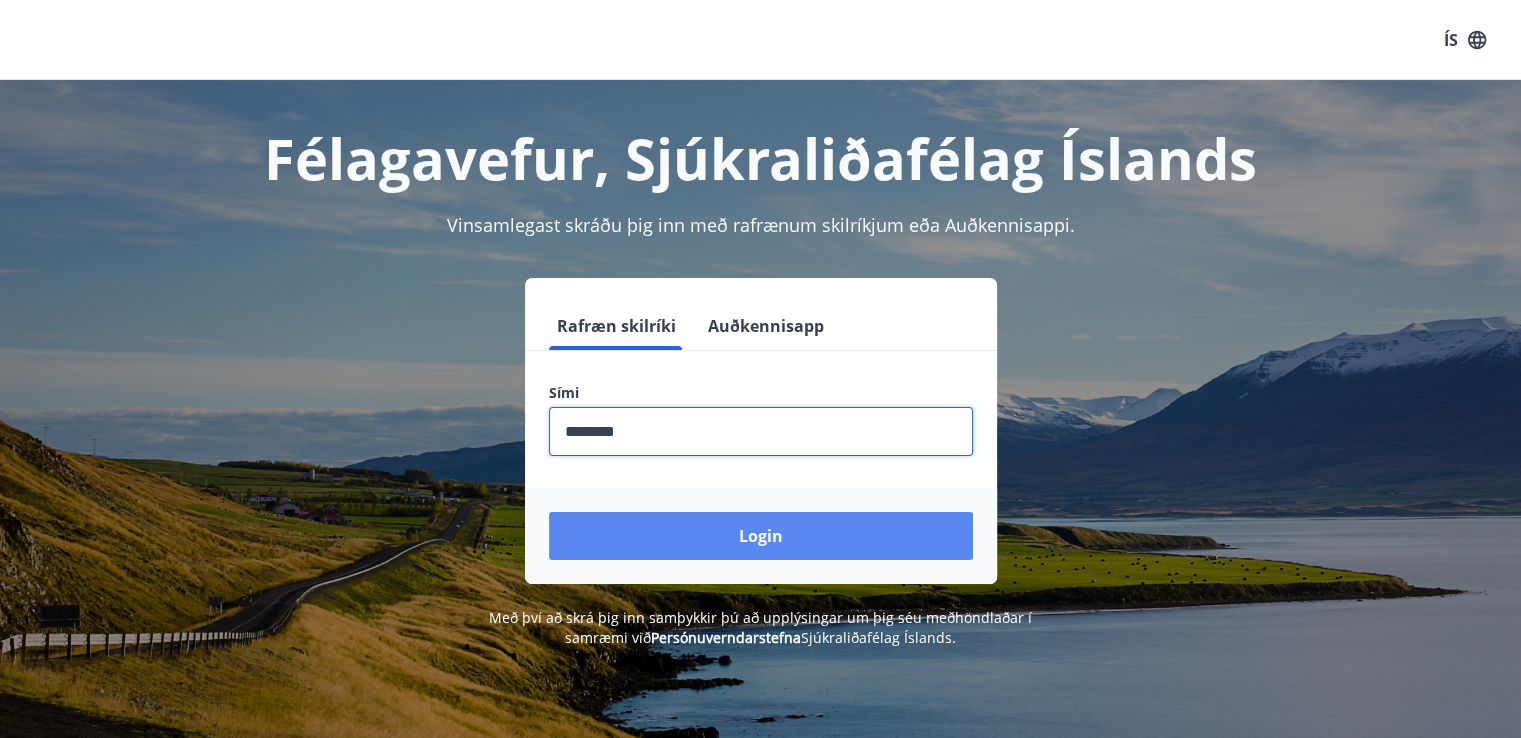click on "Login" at bounding box center [761, 536] 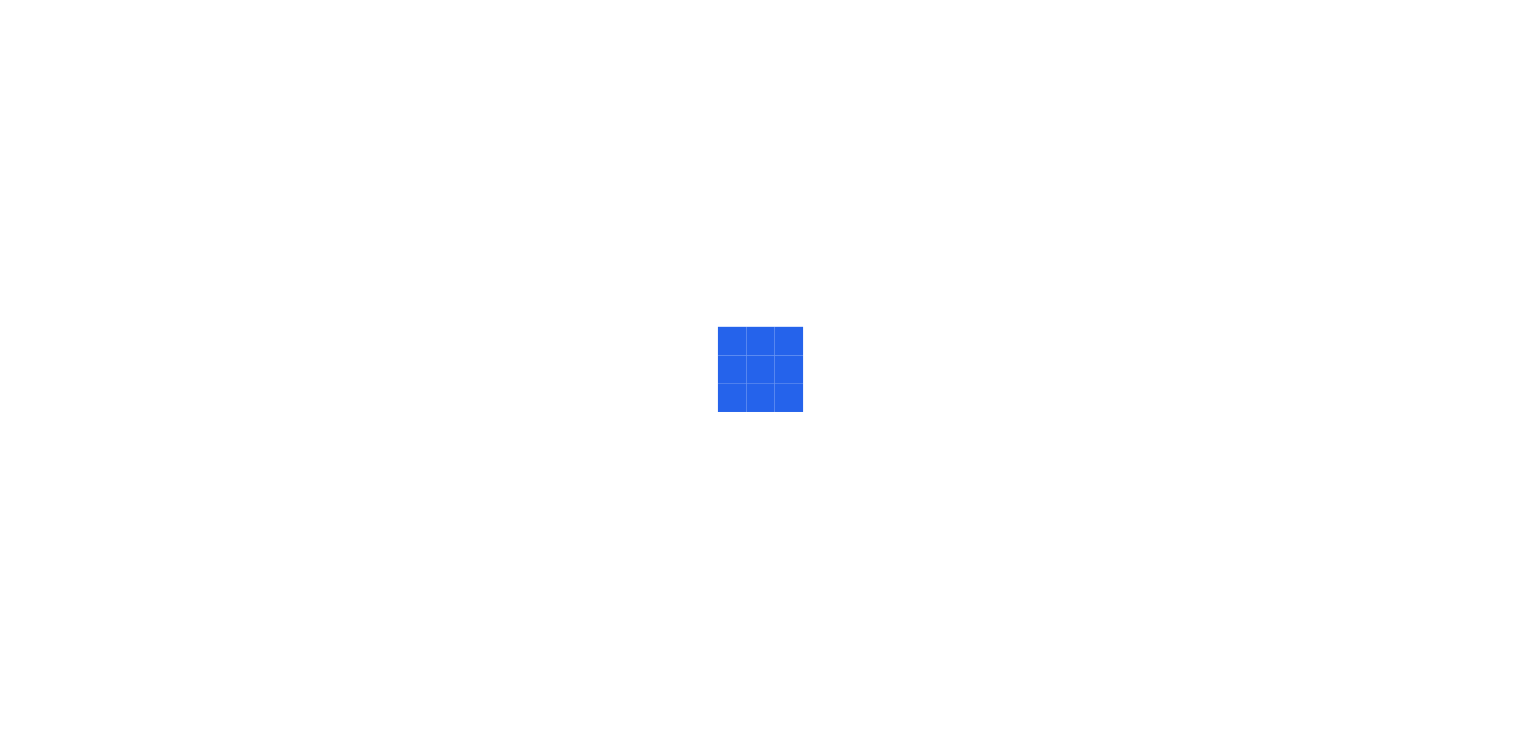 scroll, scrollTop: 0, scrollLeft: 0, axis: both 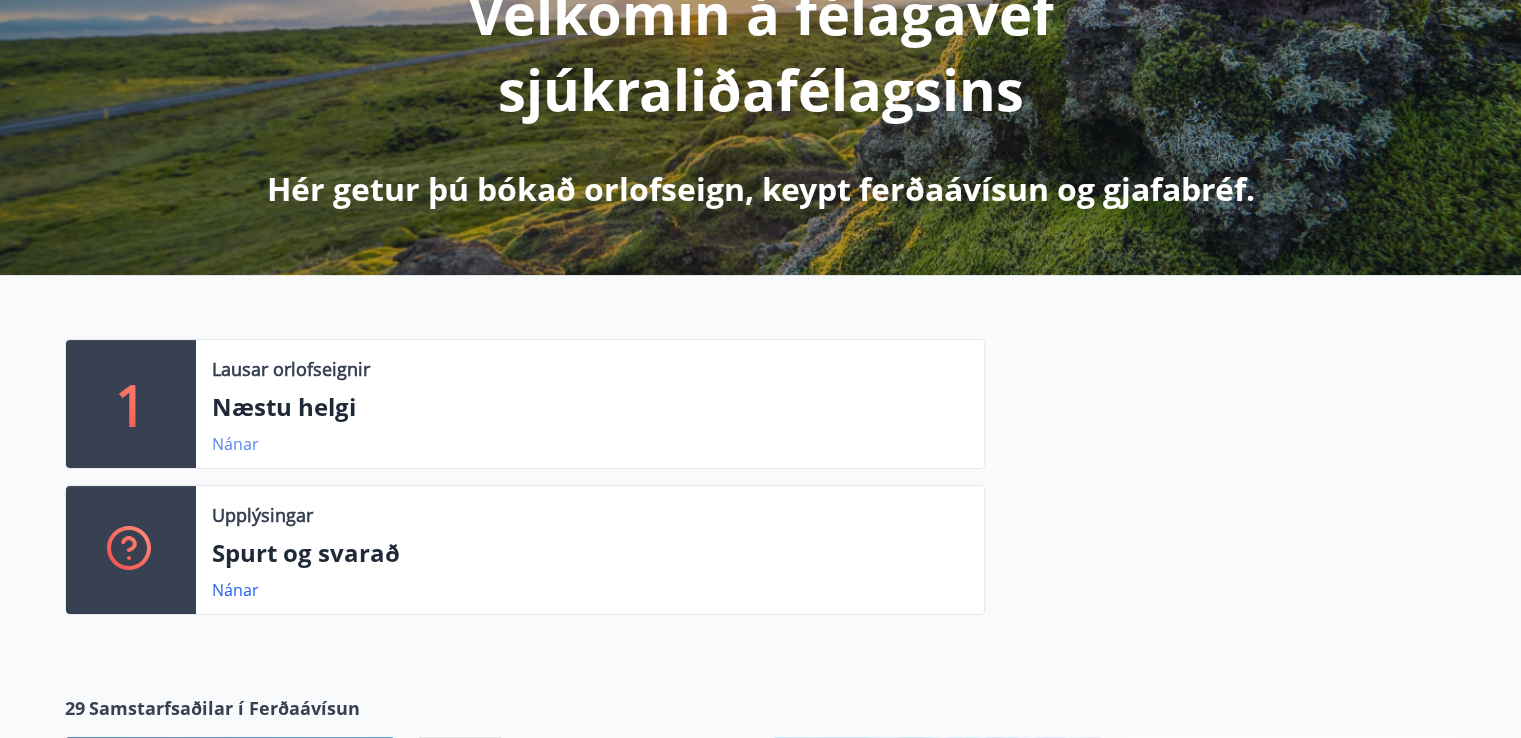 click on "Nánar" at bounding box center [235, 444] 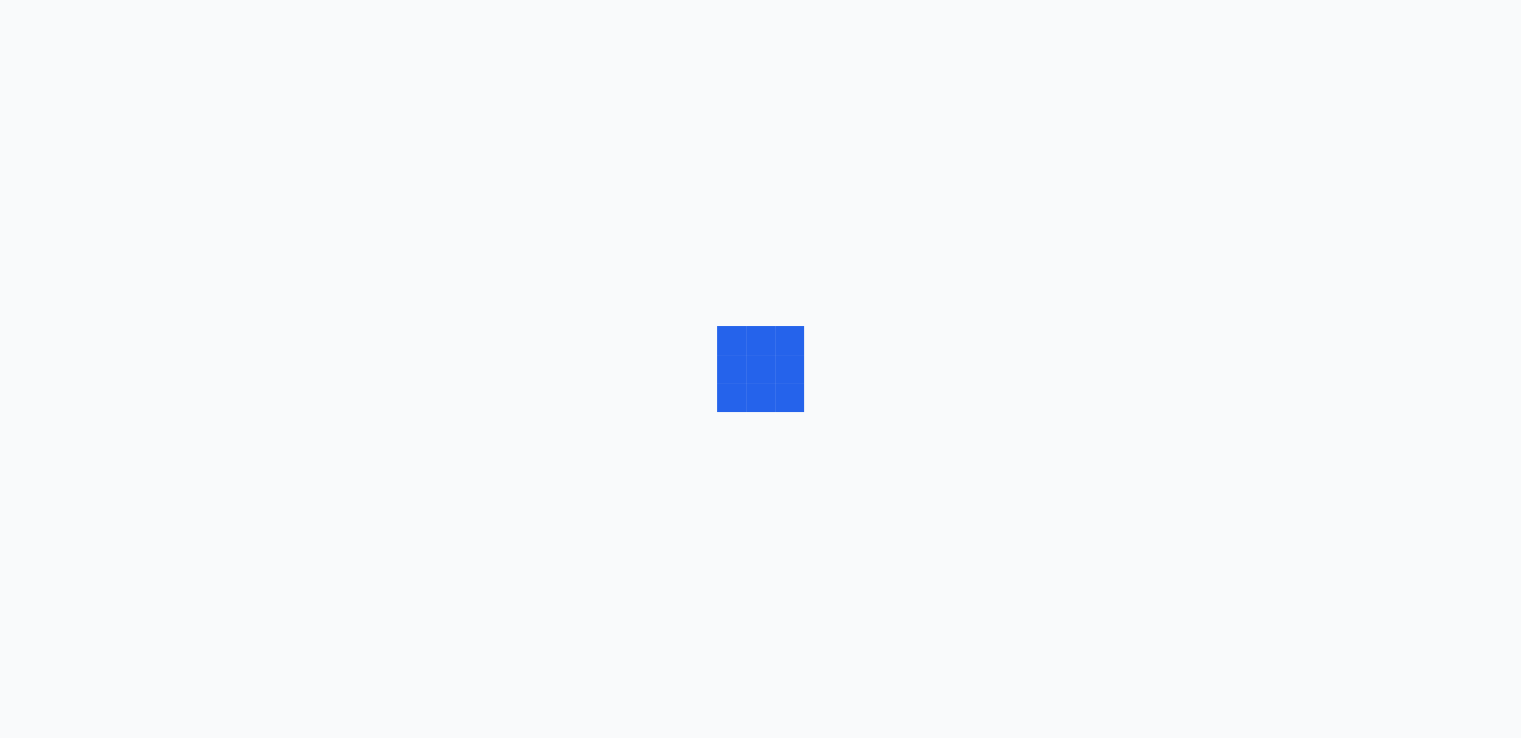 scroll, scrollTop: 0, scrollLeft: 0, axis: both 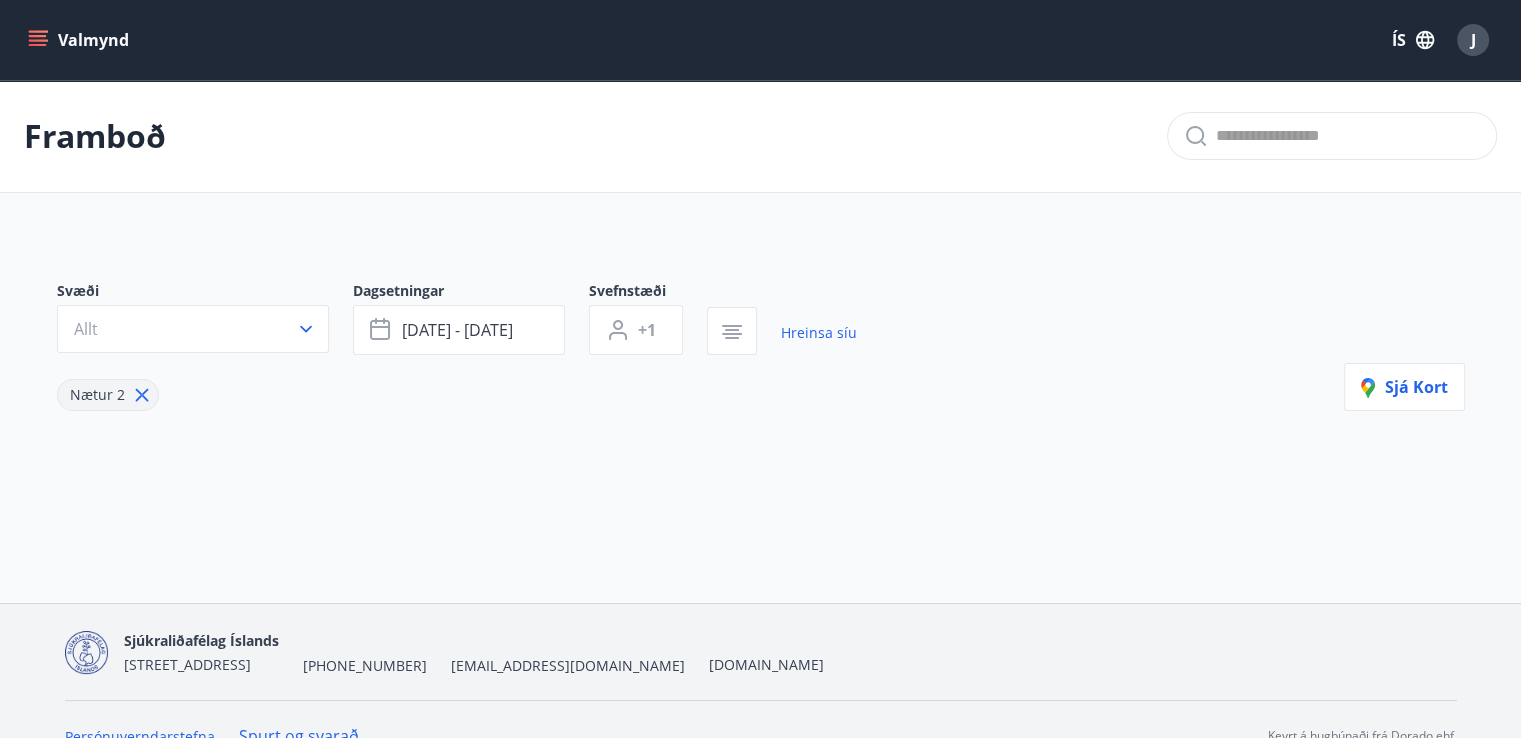 type on "*" 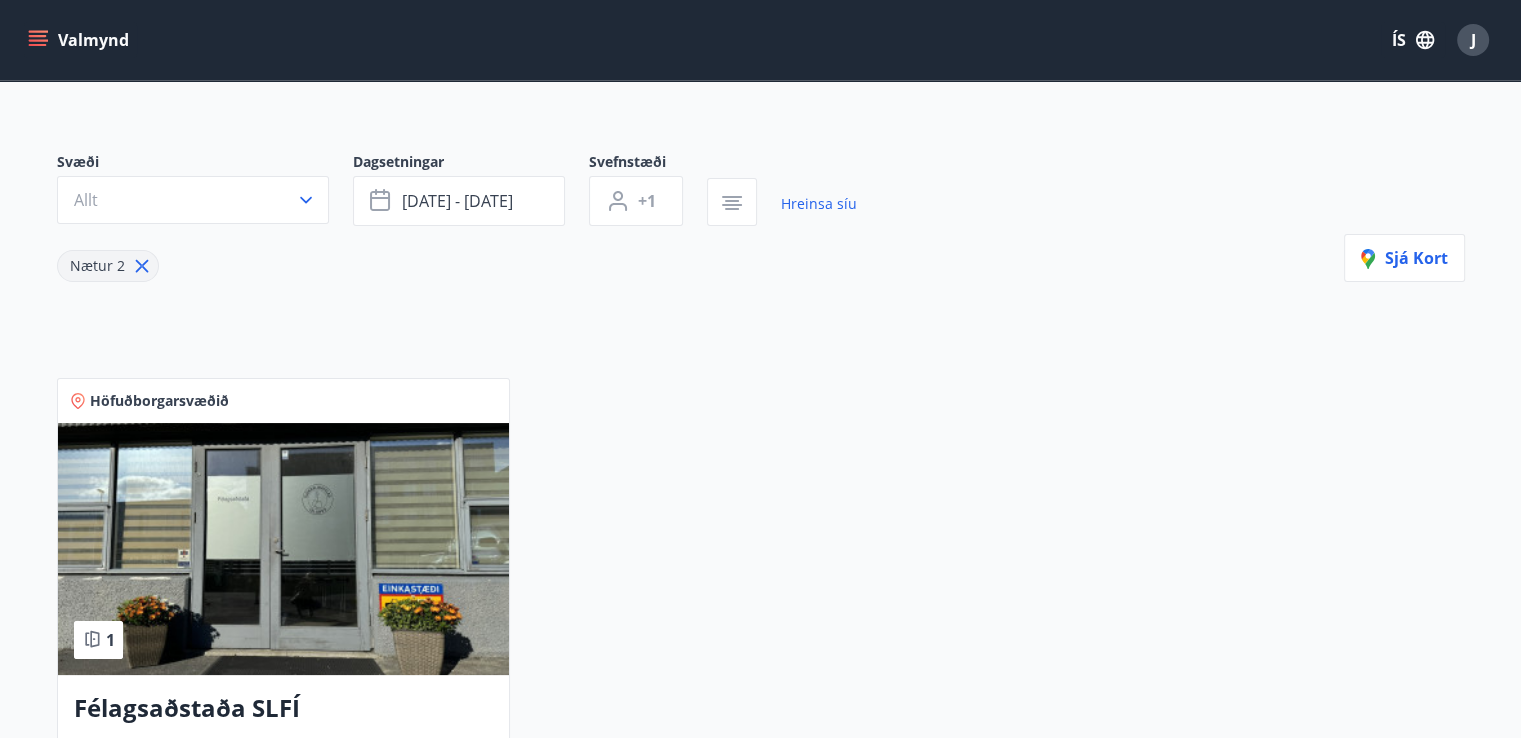 scroll, scrollTop: 0, scrollLeft: 0, axis: both 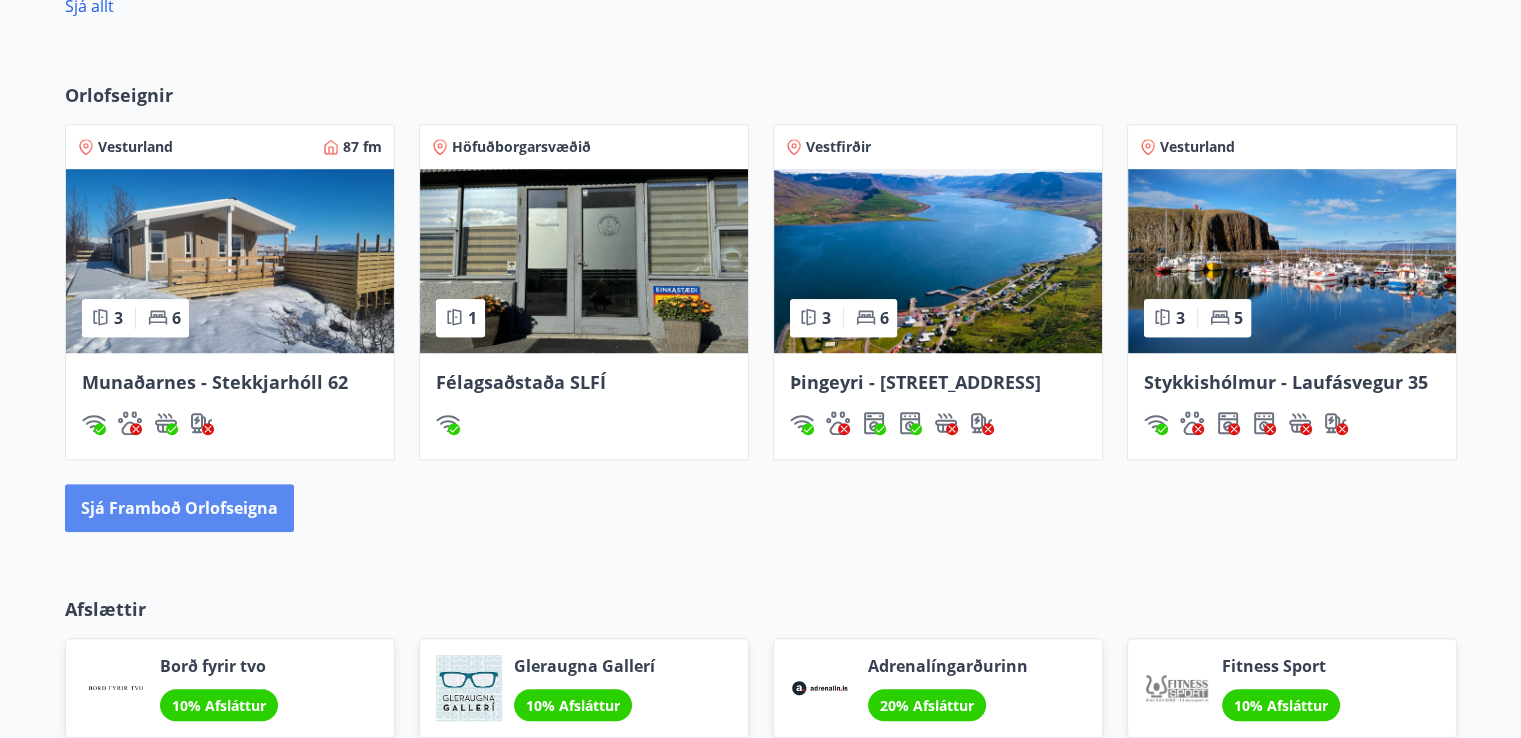 click on "Sjá framboð orlofseigna" at bounding box center [179, 508] 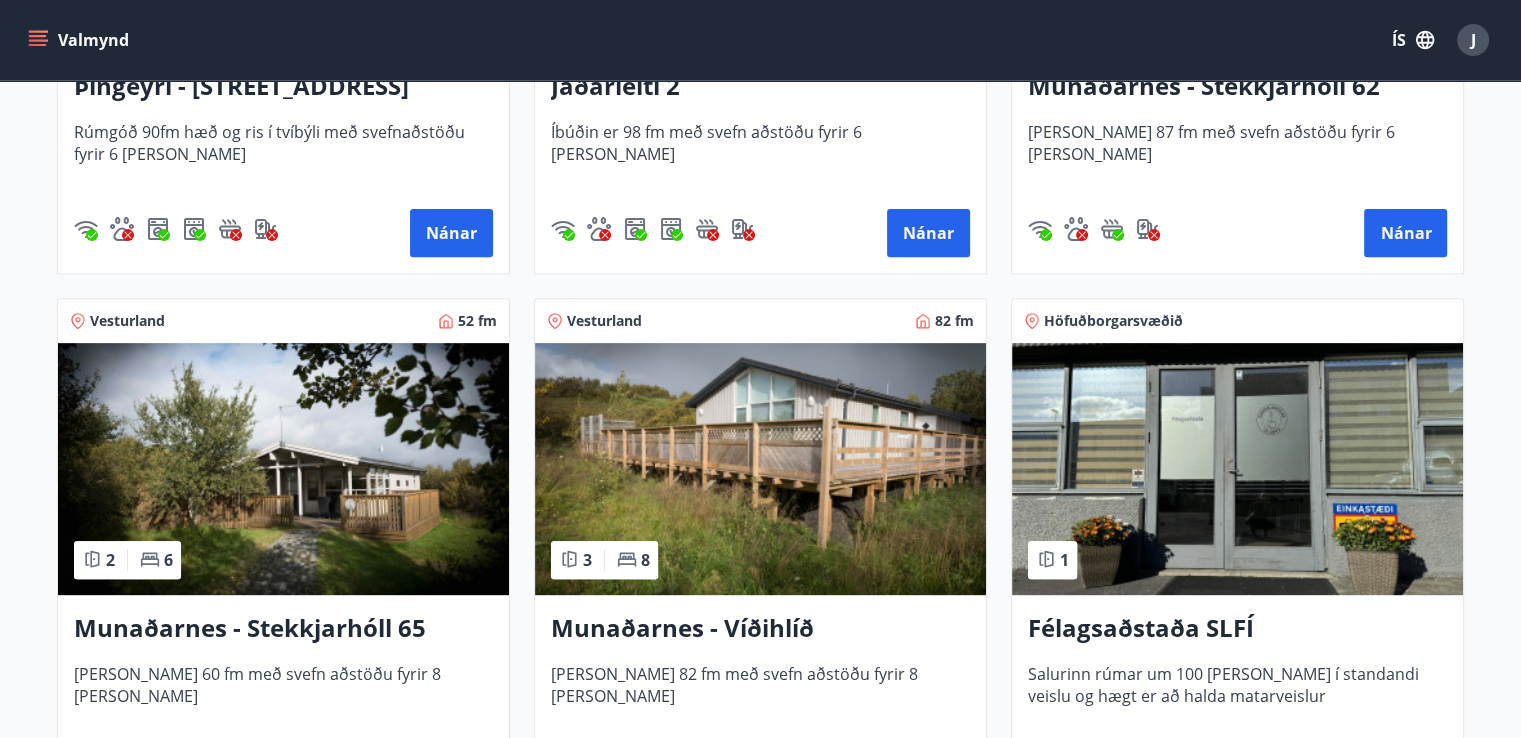 scroll, scrollTop: 500, scrollLeft: 0, axis: vertical 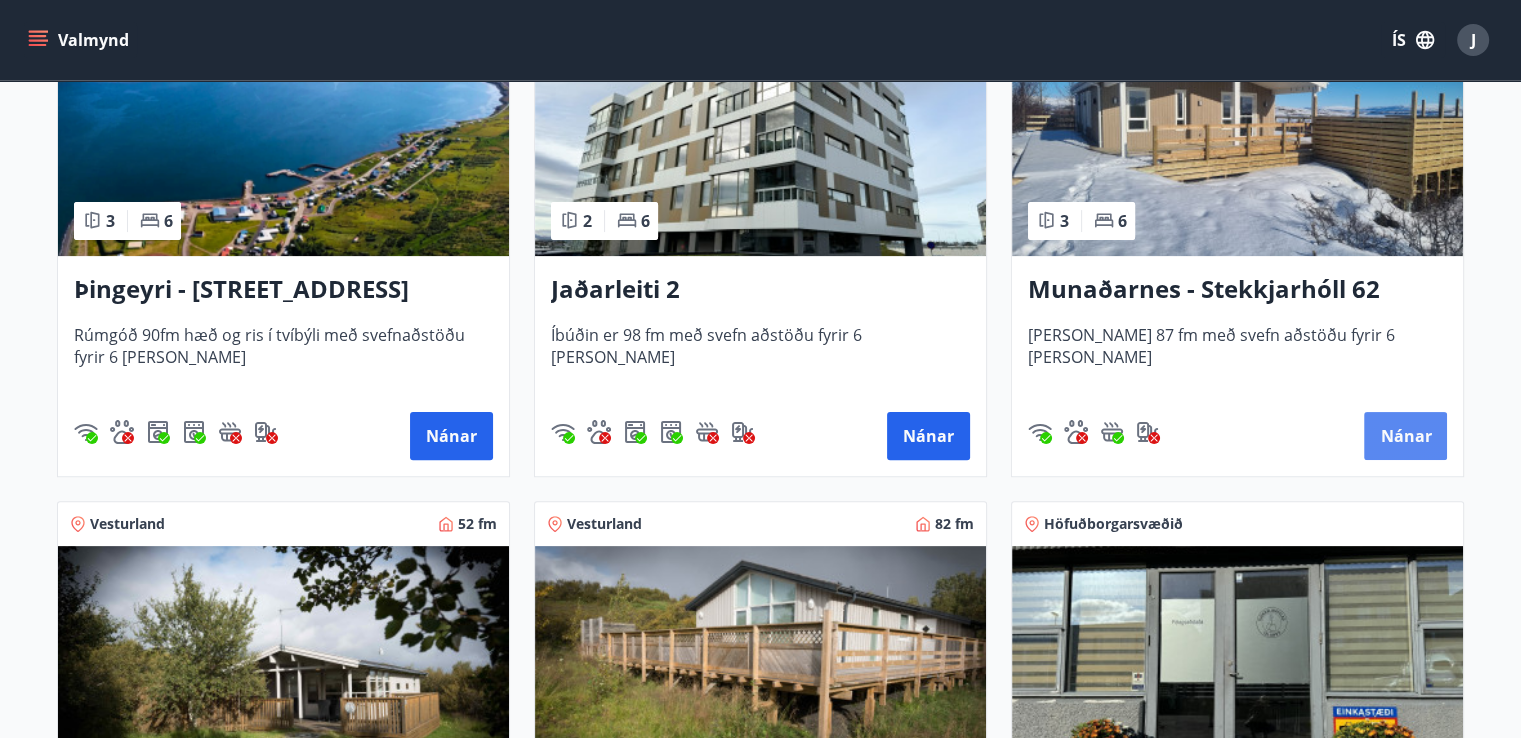 click on "Nánar" at bounding box center (1405, 436) 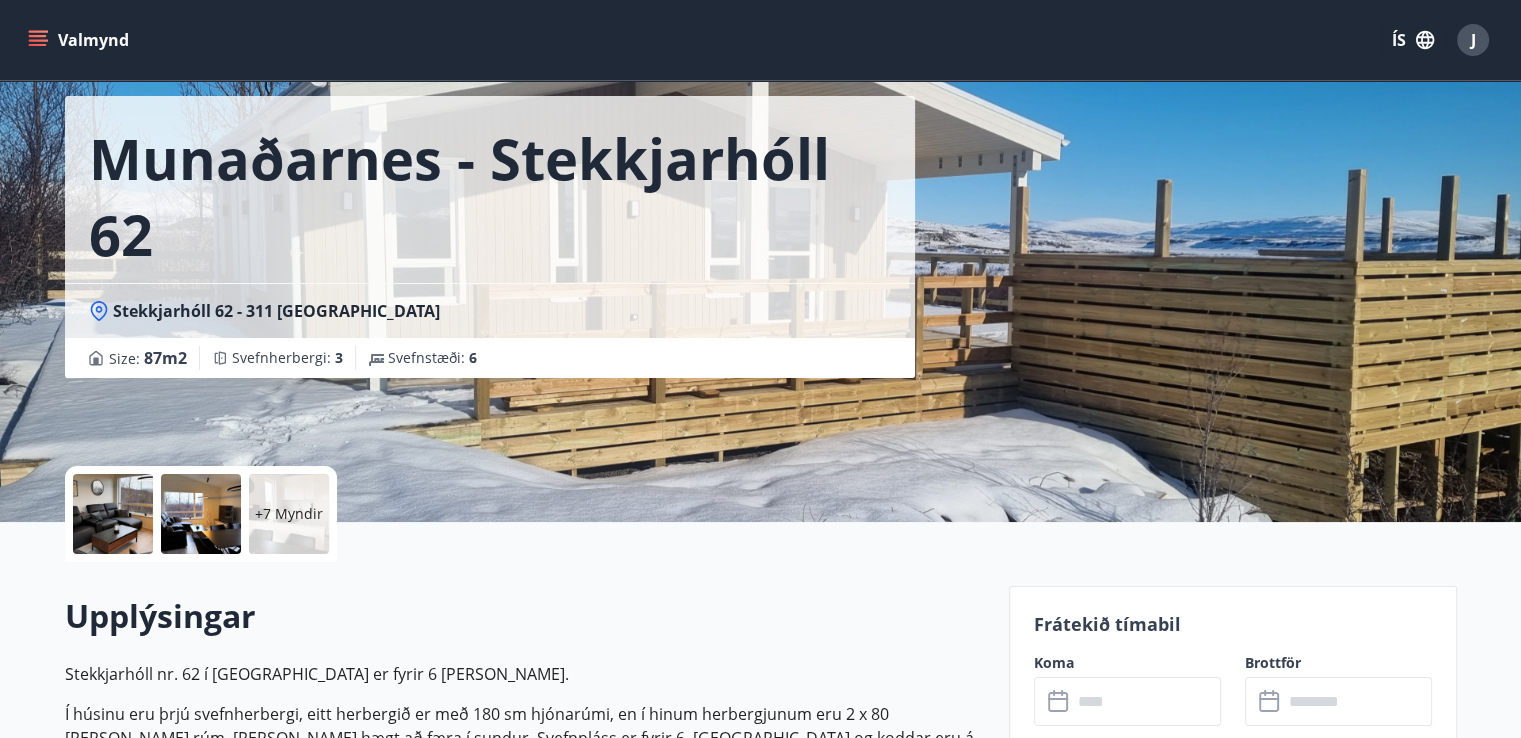 scroll, scrollTop: 200, scrollLeft: 0, axis: vertical 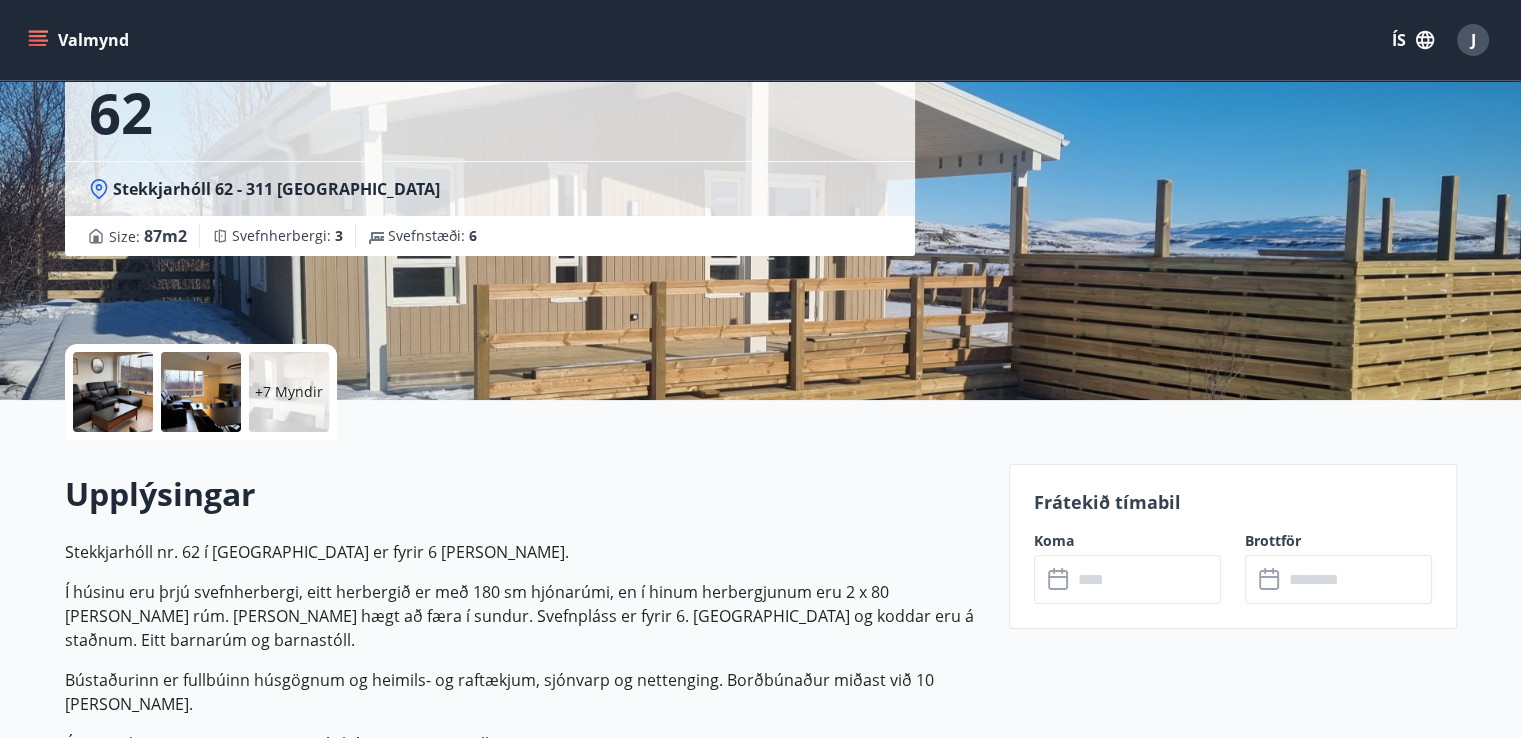 click at bounding box center [1146, 579] 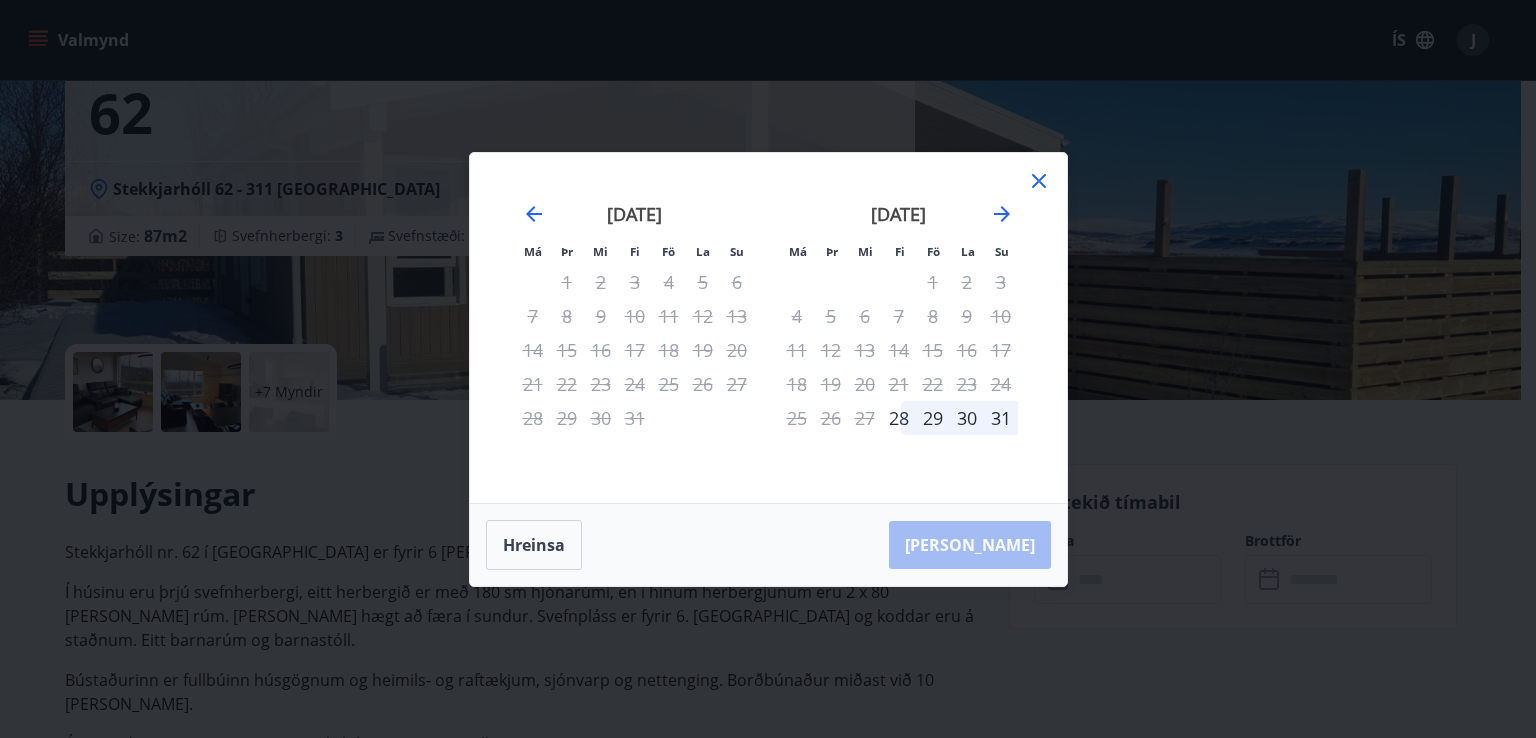 click 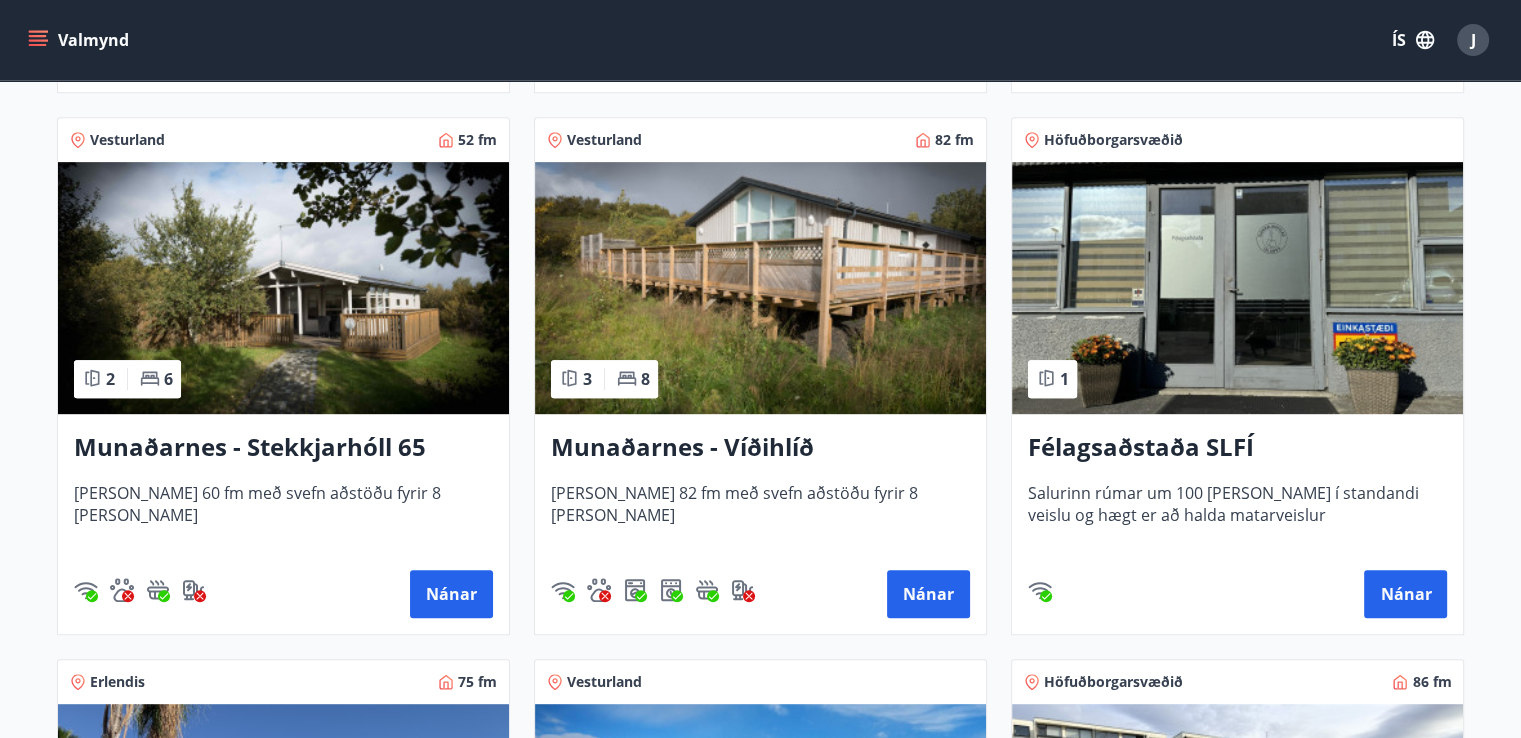 scroll, scrollTop: 902, scrollLeft: 0, axis: vertical 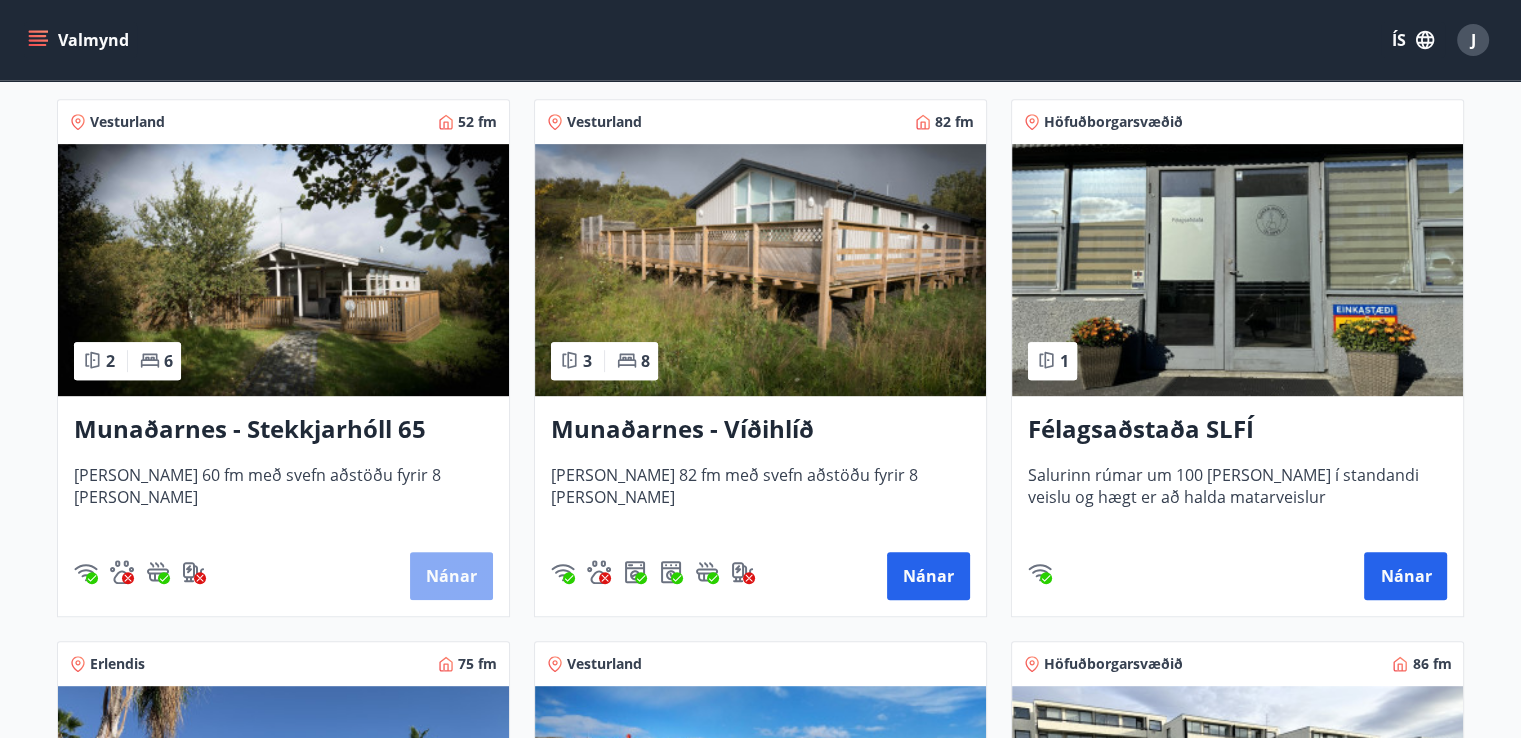 click on "Nánar" at bounding box center [451, 576] 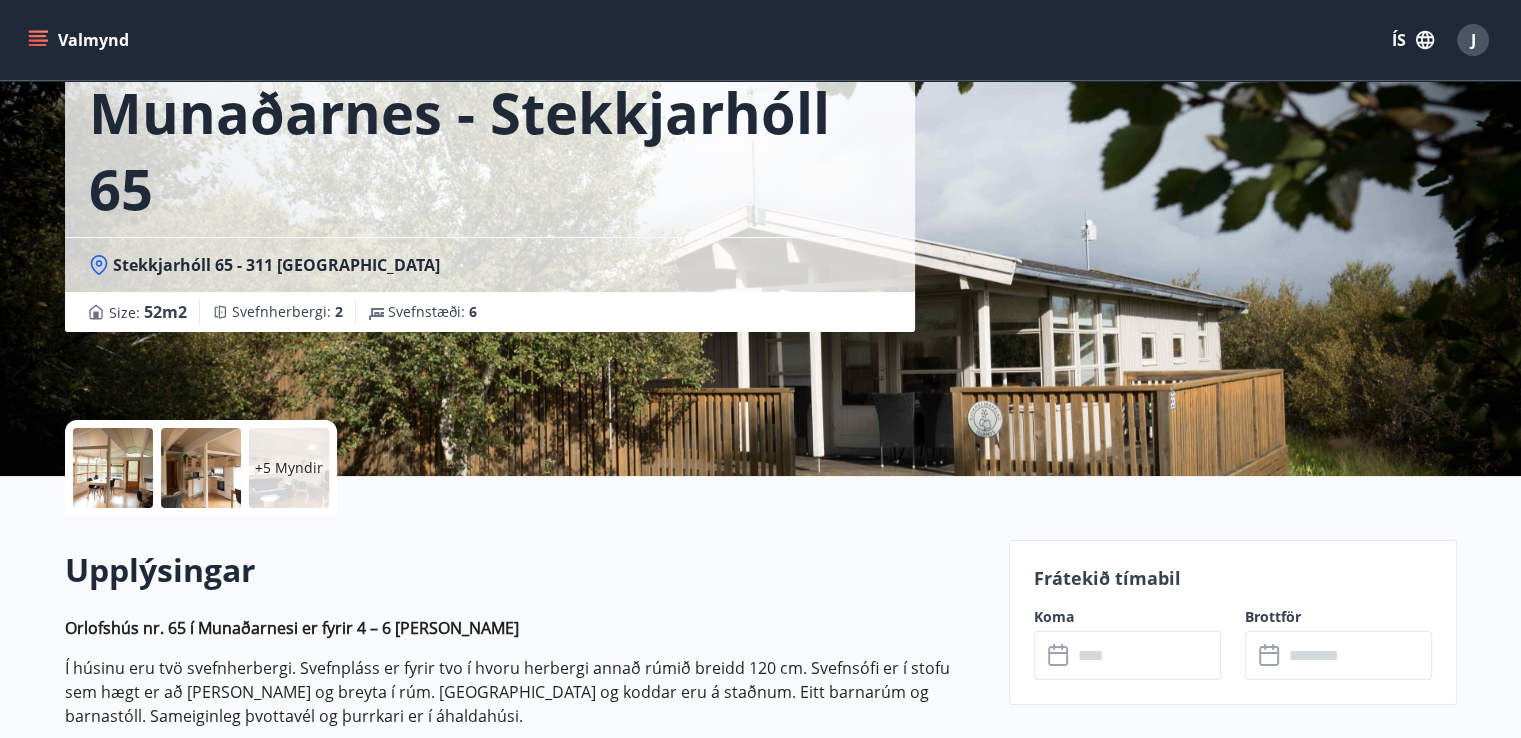 scroll, scrollTop: 400, scrollLeft: 0, axis: vertical 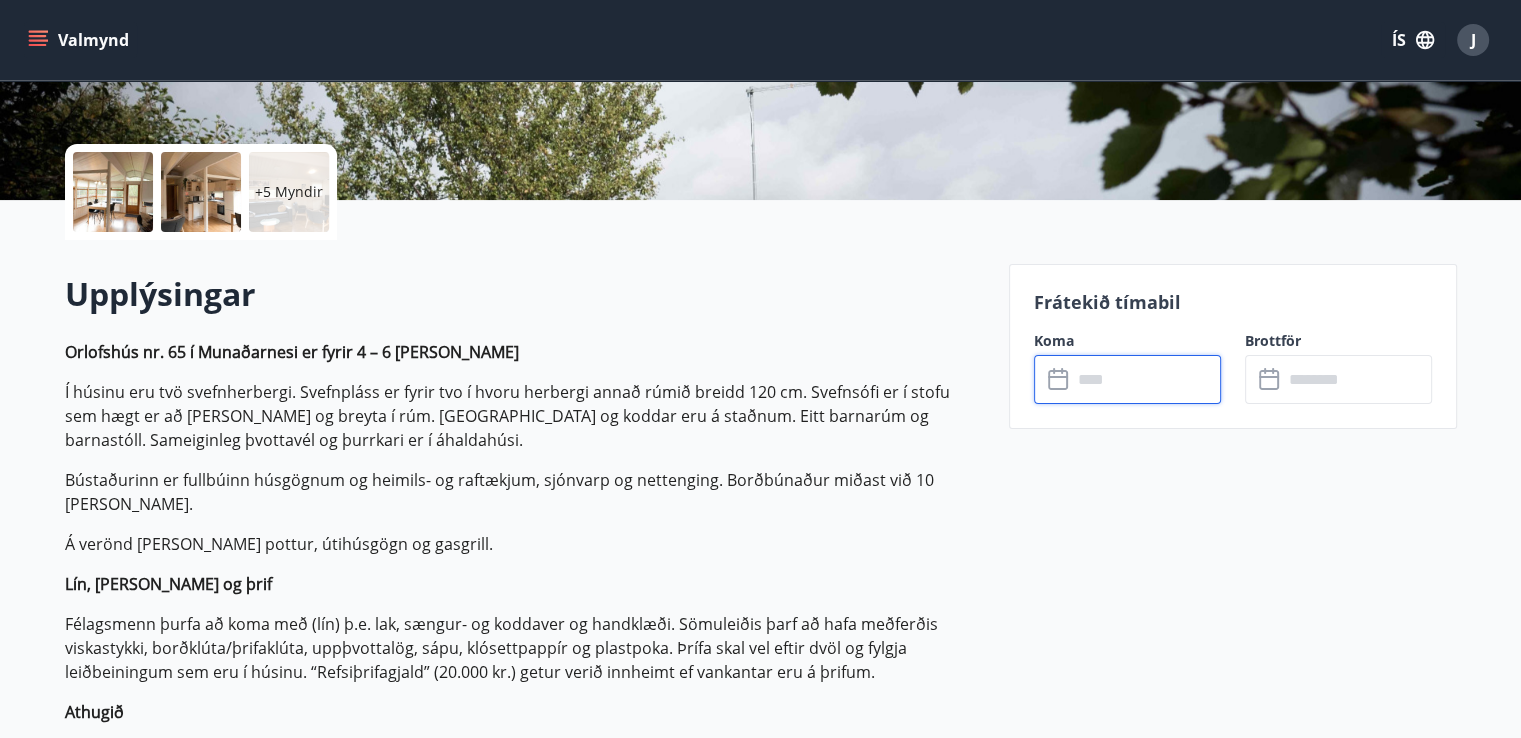 click at bounding box center (1146, 379) 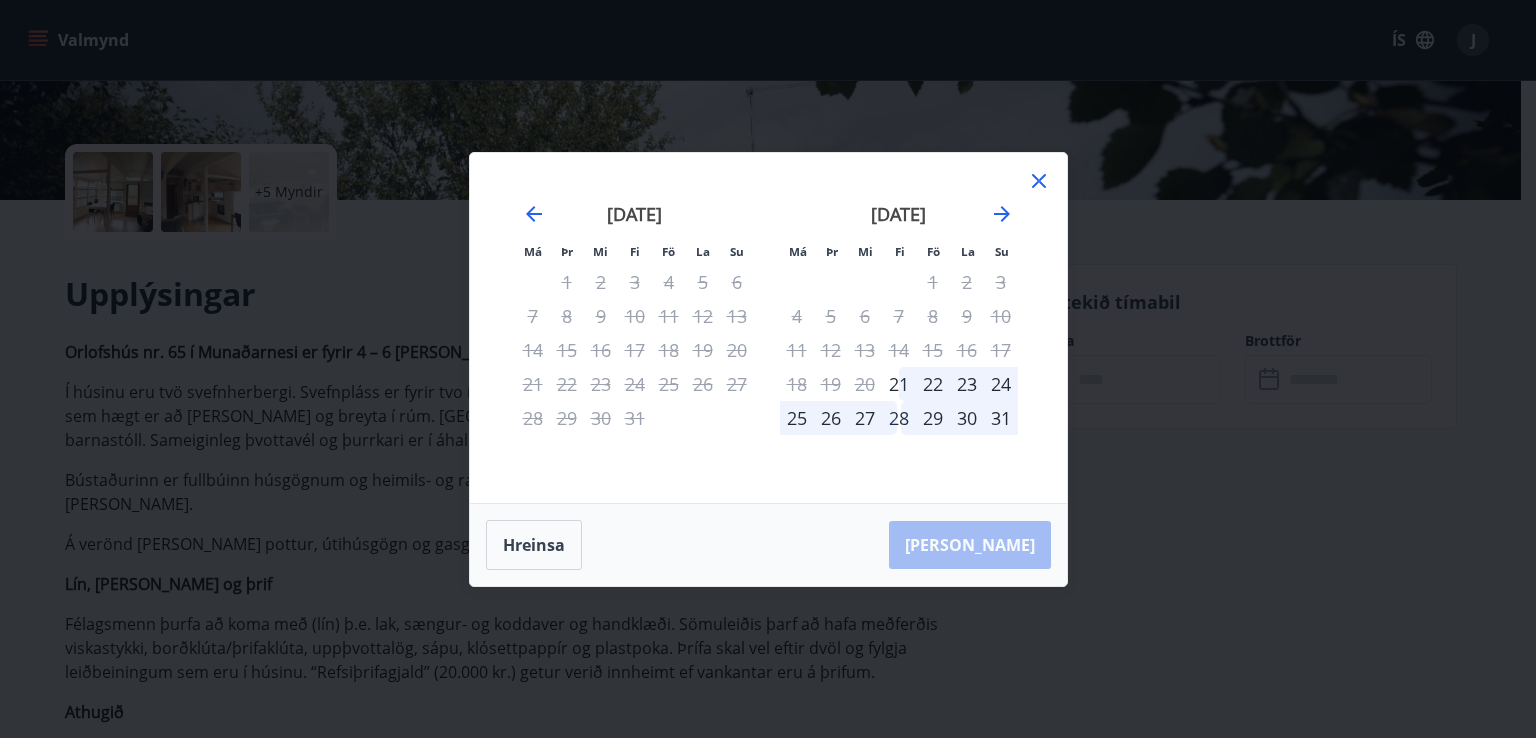 drag, startPoint x: 1044, startPoint y: 181, endPoint x: 262, endPoint y: 1, distance: 802.4487 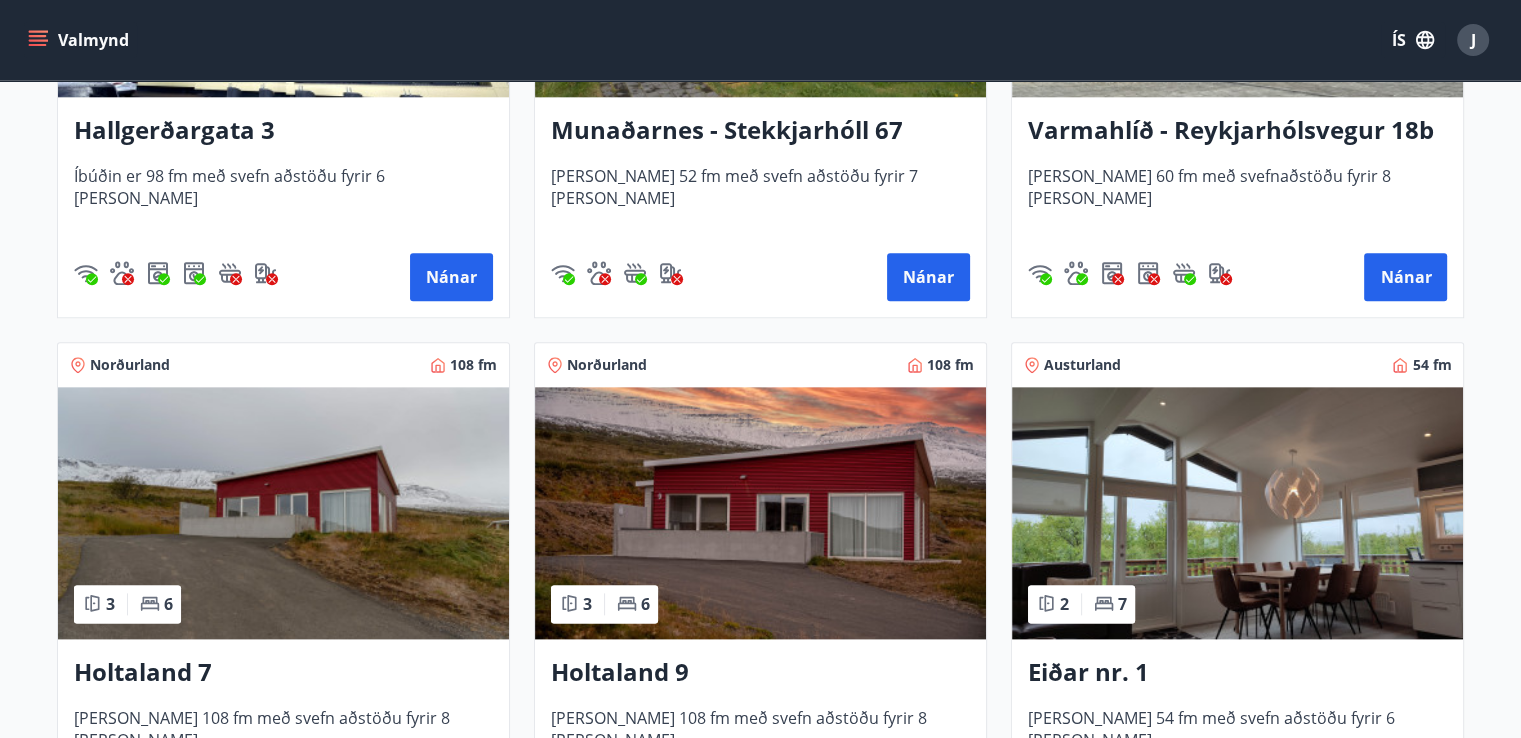 scroll, scrollTop: 2402, scrollLeft: 0, axis: vertical 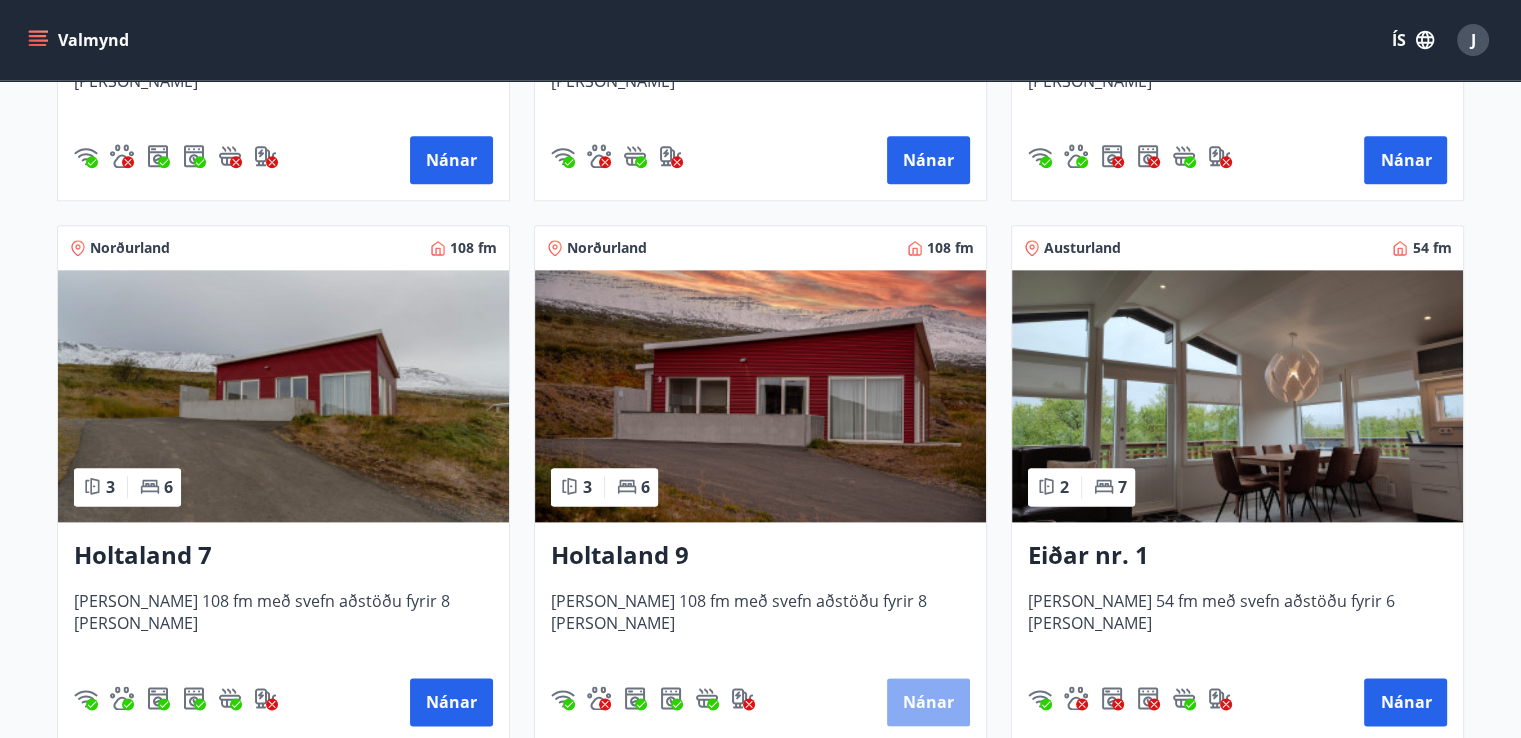 click on "Nánar" at bounding box center (928, 702) 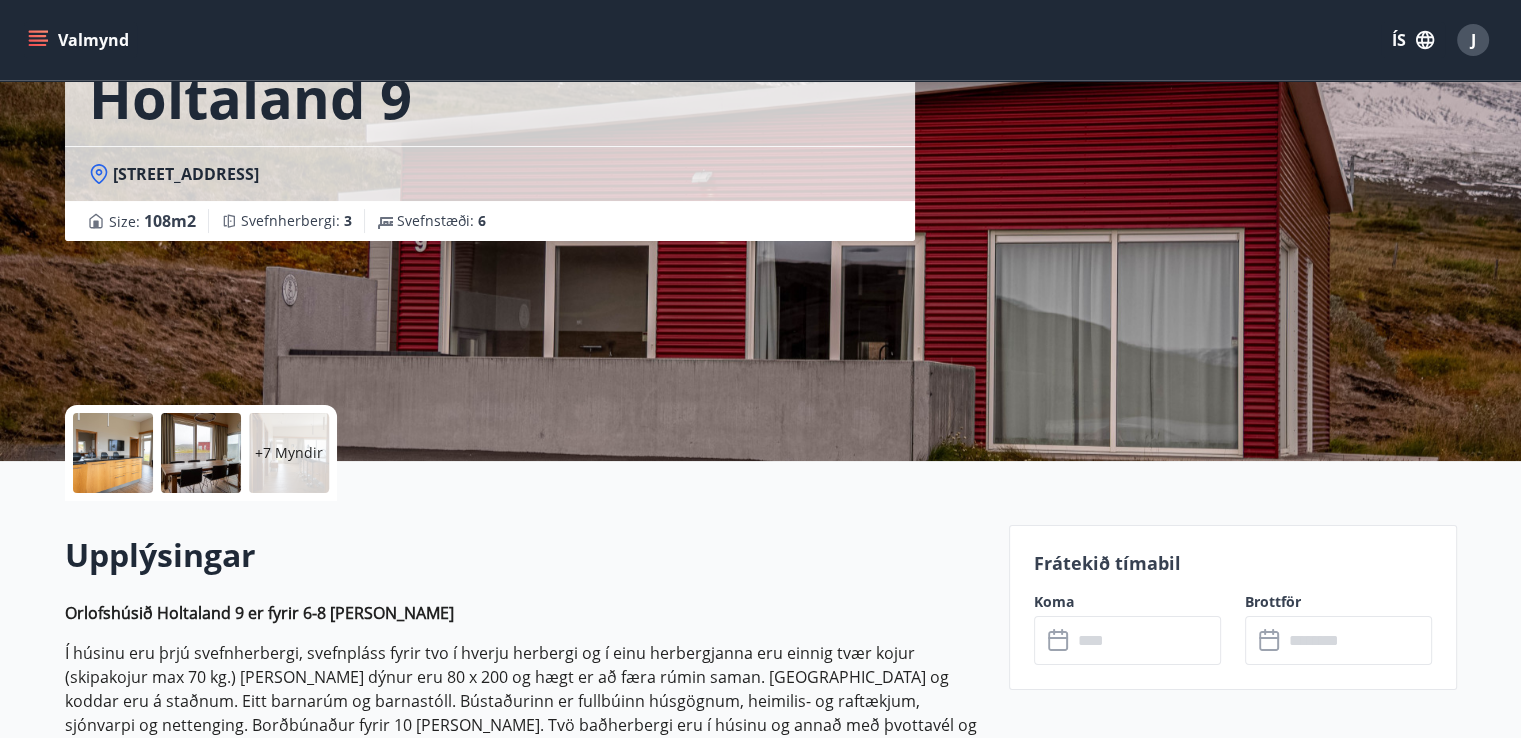 scroll, scrollTop: 300, scrollLeft: 0, axis: vertical 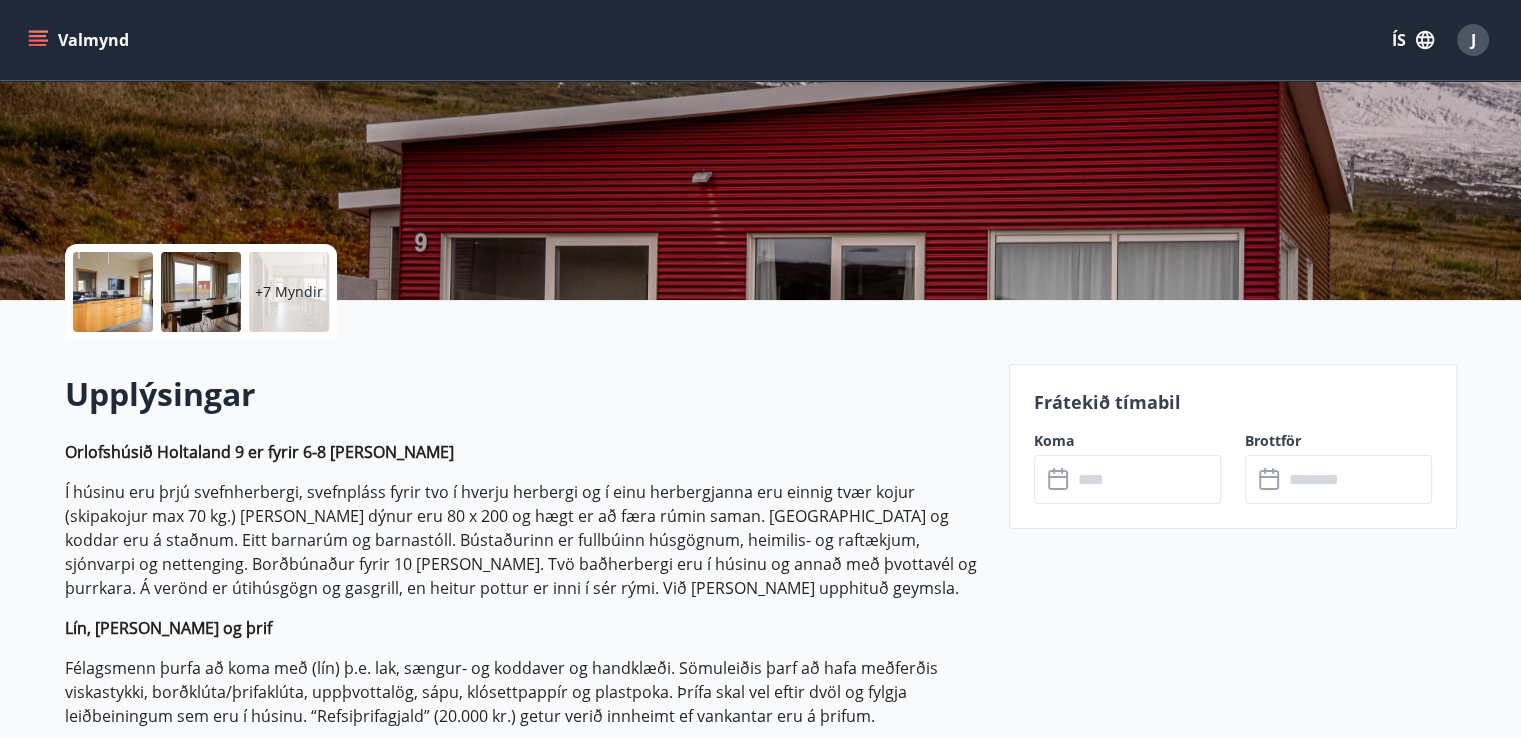 click at bounding box center [1146, 479] 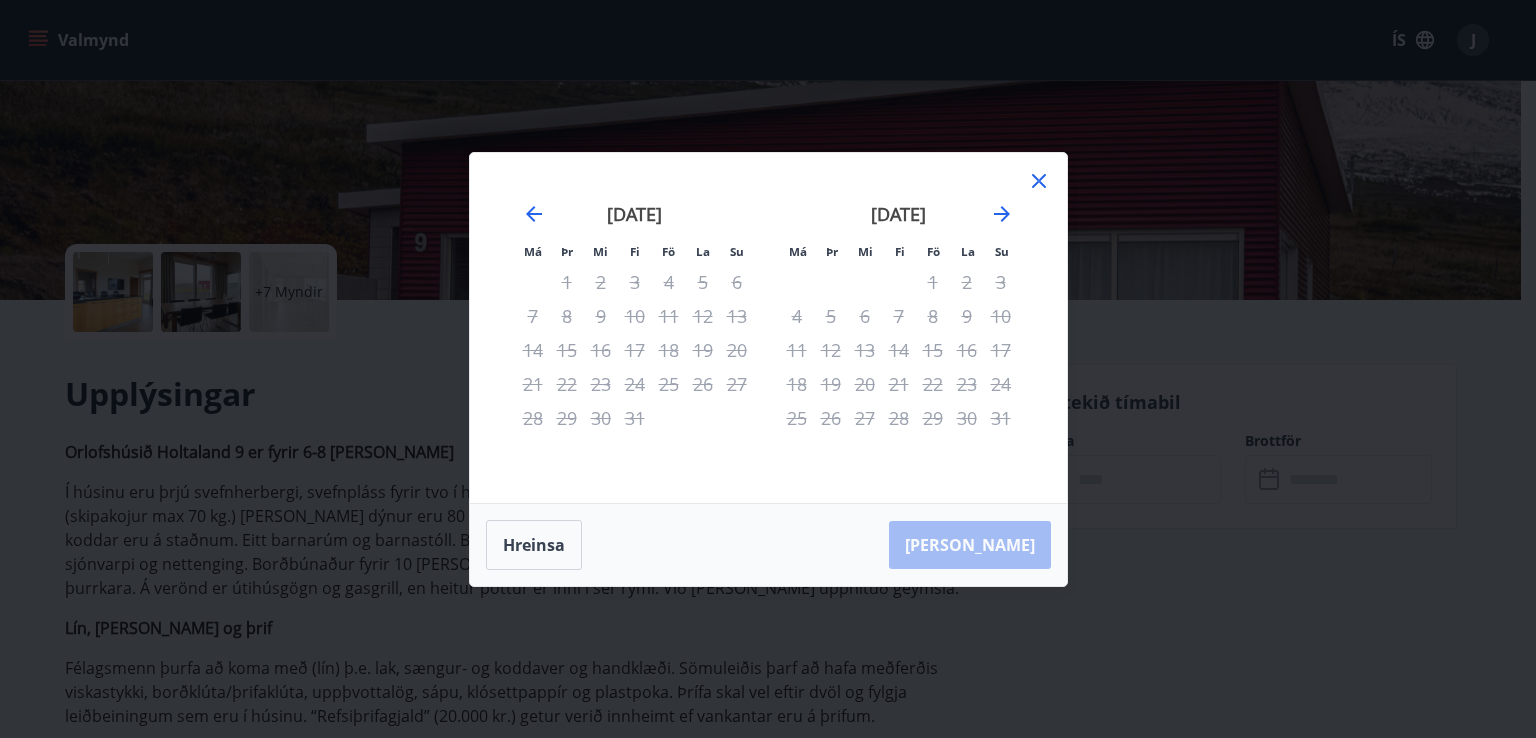 click 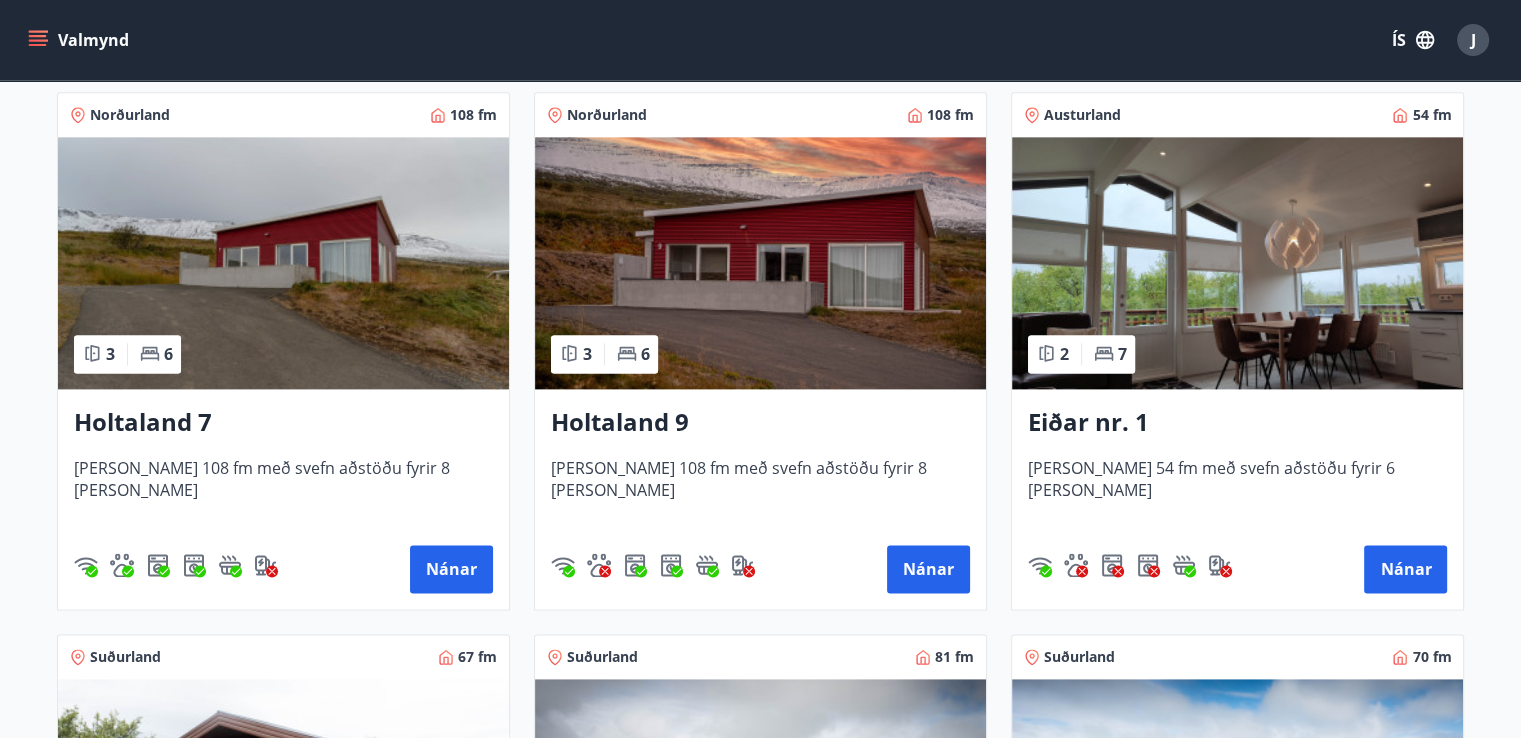 scroll, scrollTop: 2602, scrollLeft: 0, axis: vertical 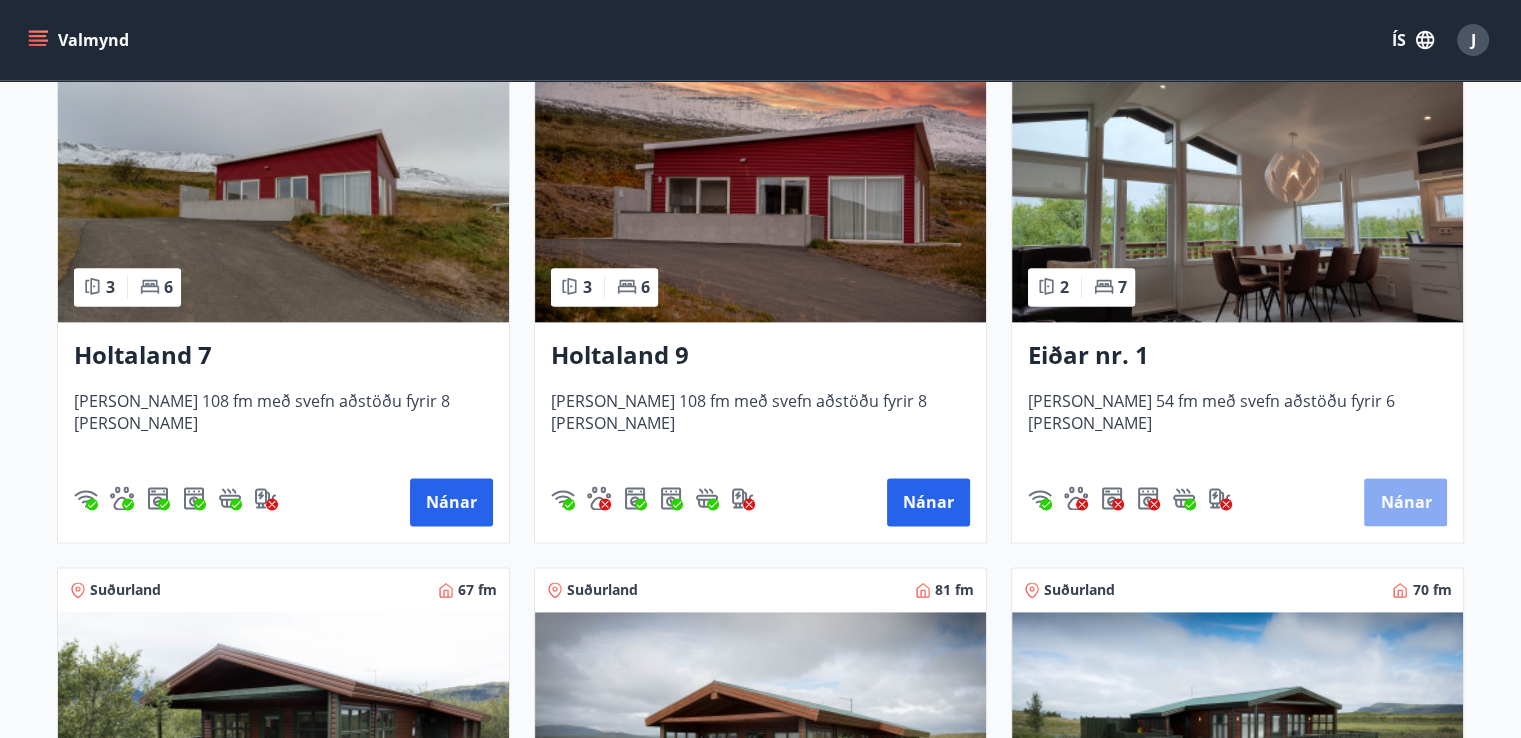 click on "Nánar" at bounding box center [1405, 502] 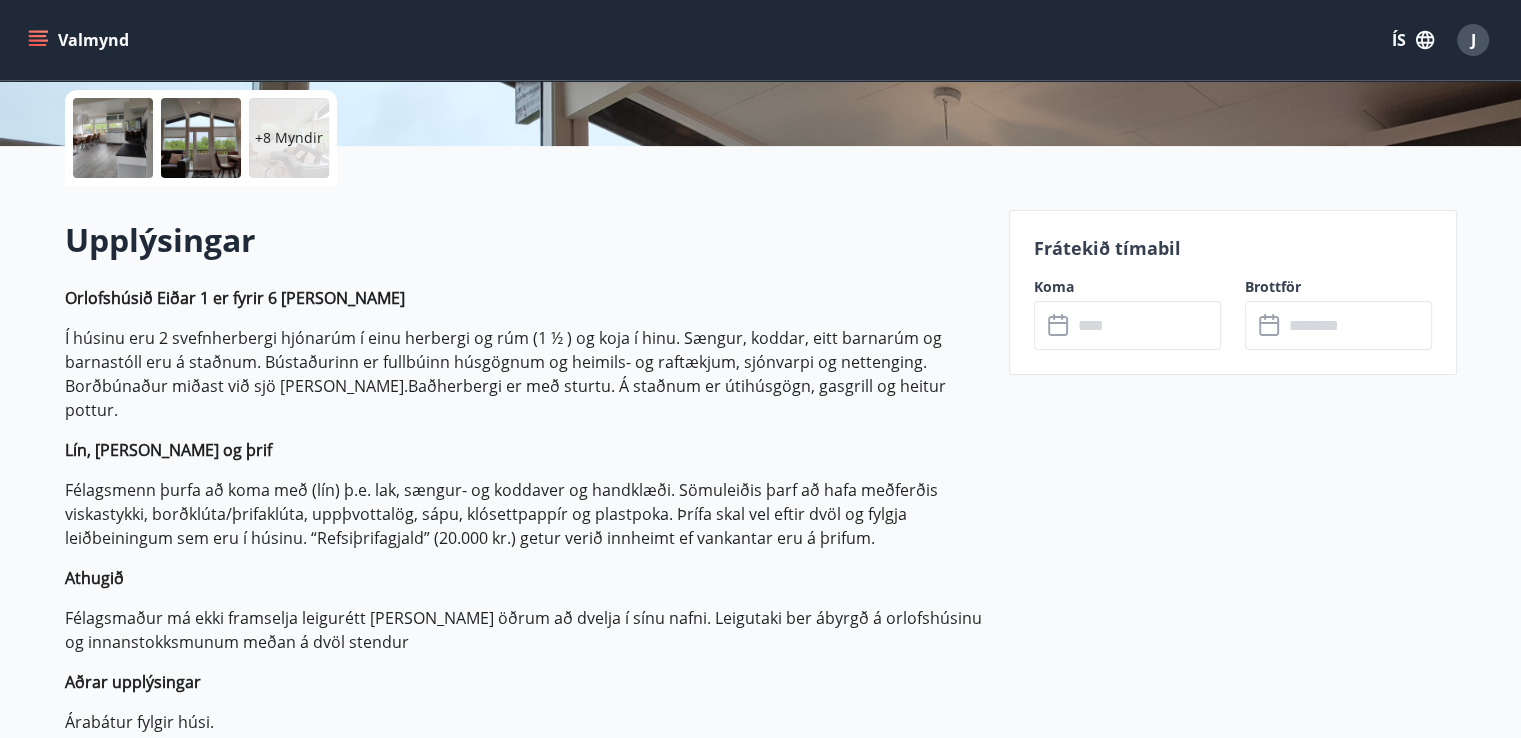 scroll, scrollTop: 500, scrollLeft: 0, axis: vertical 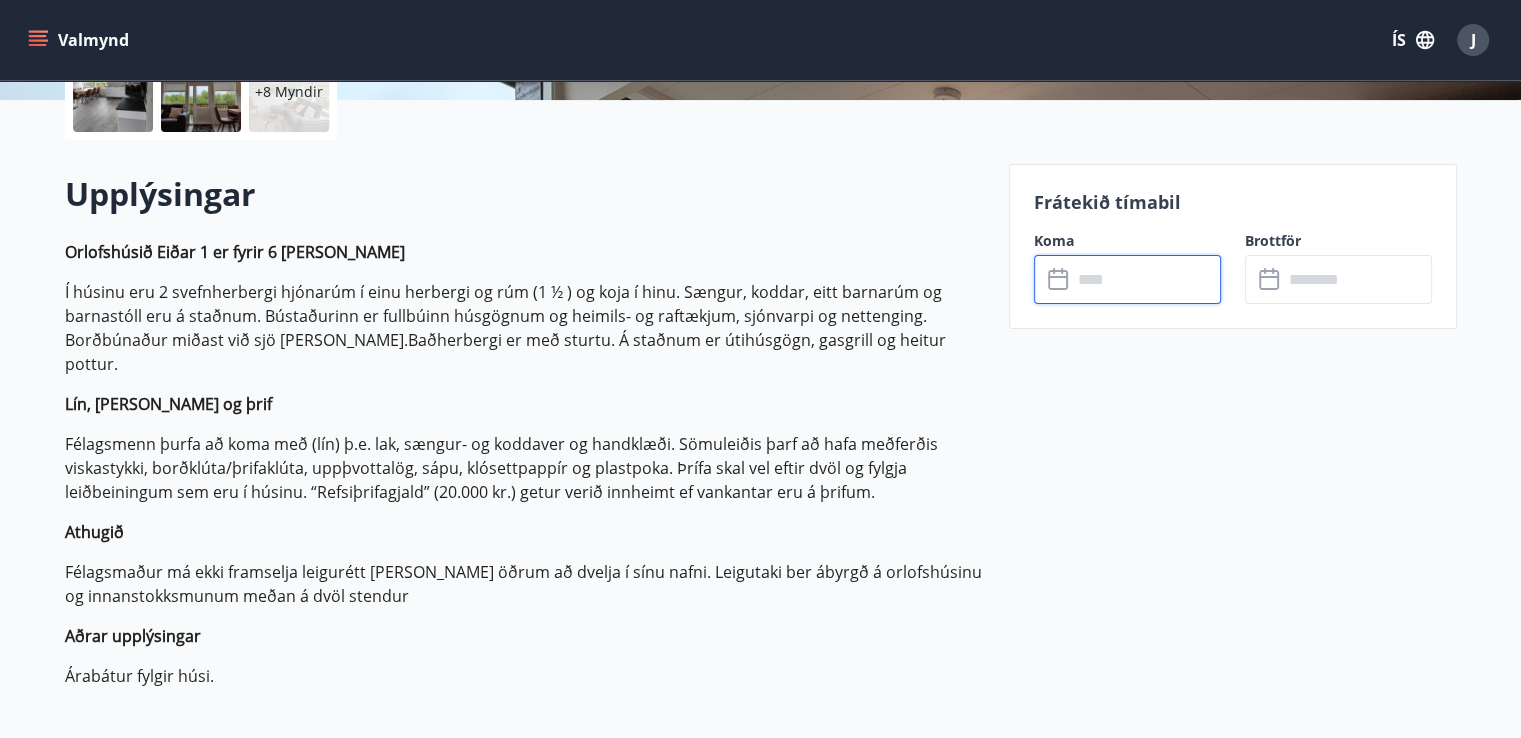 click at bounding box center (1146, 279) 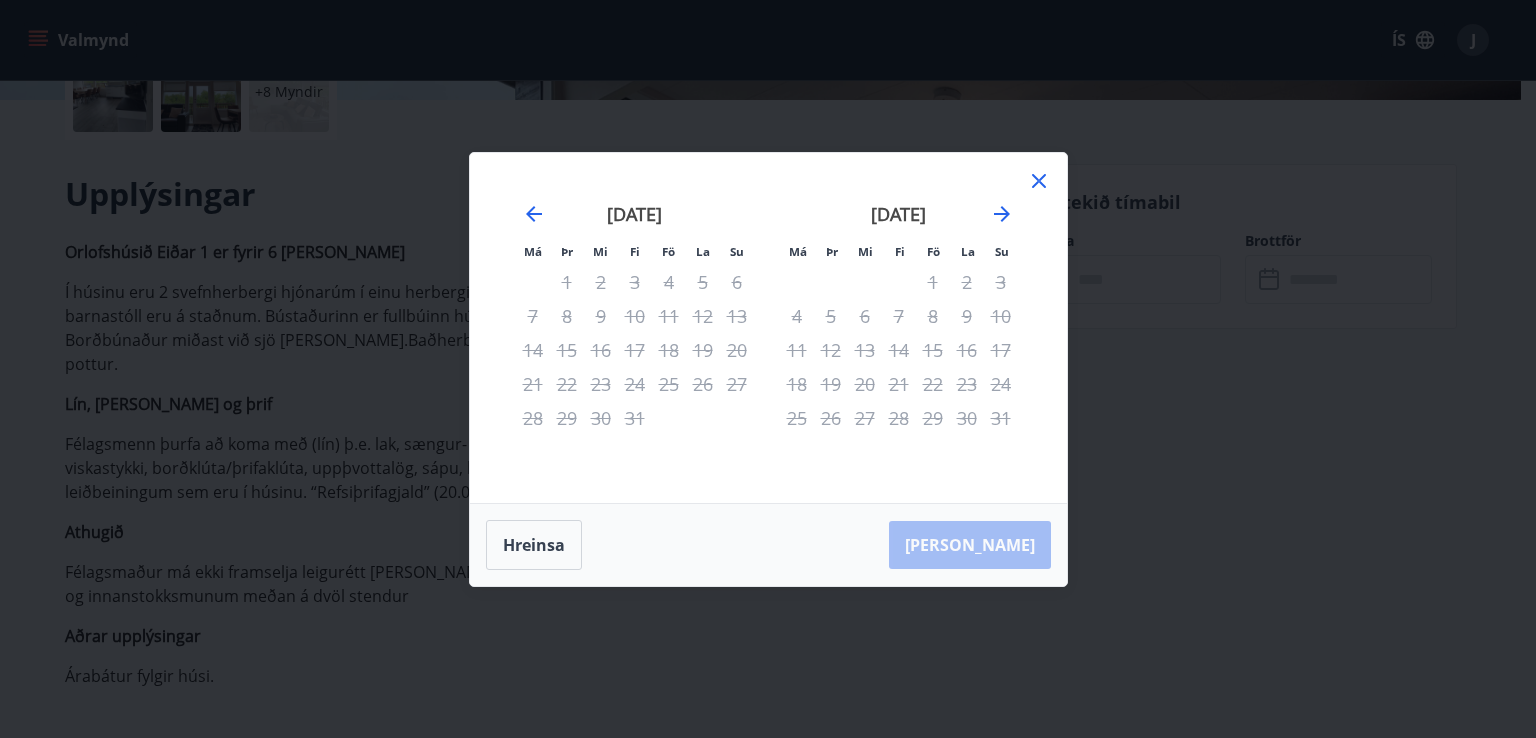 click 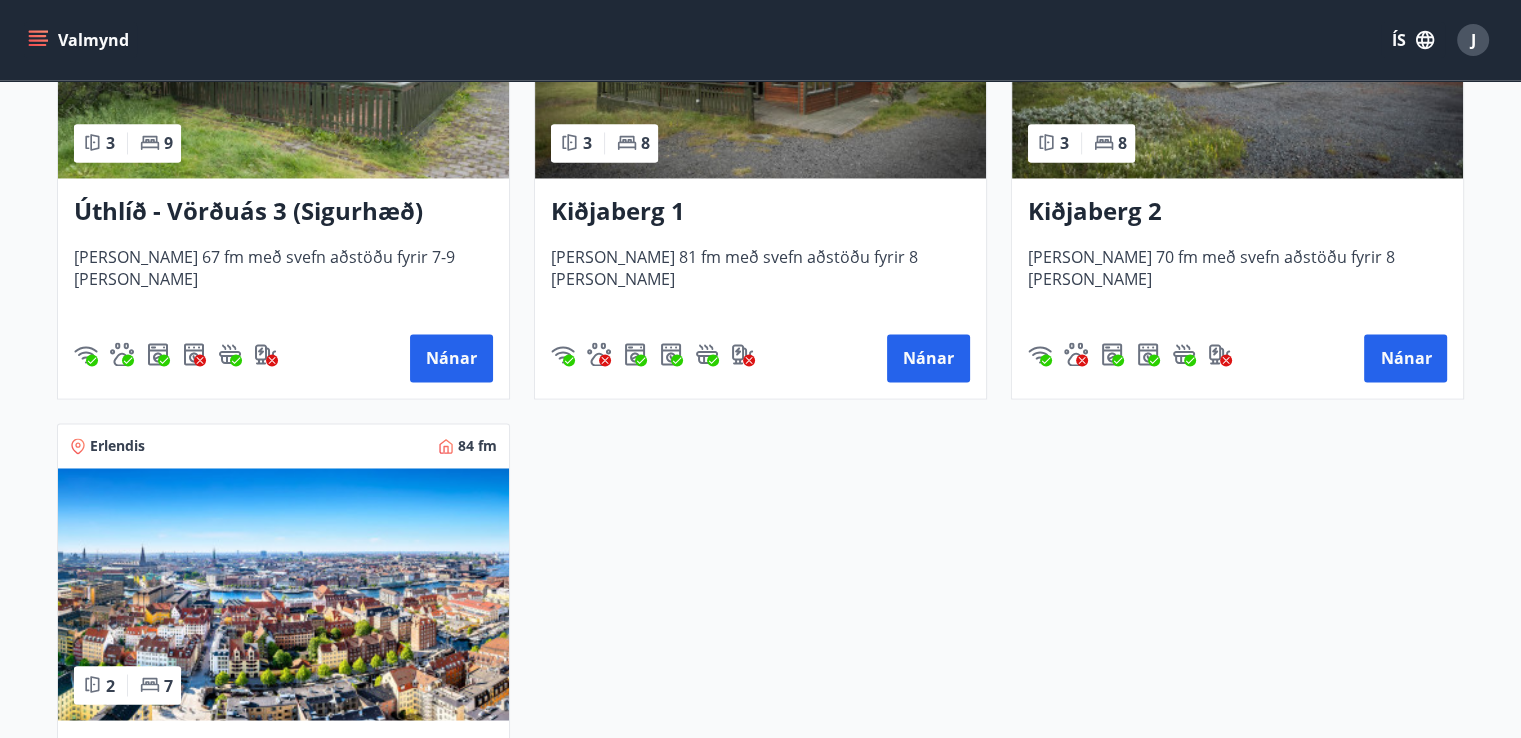 scroll, scrollTop: 3202, scrollLeft: 0, axis: vertical 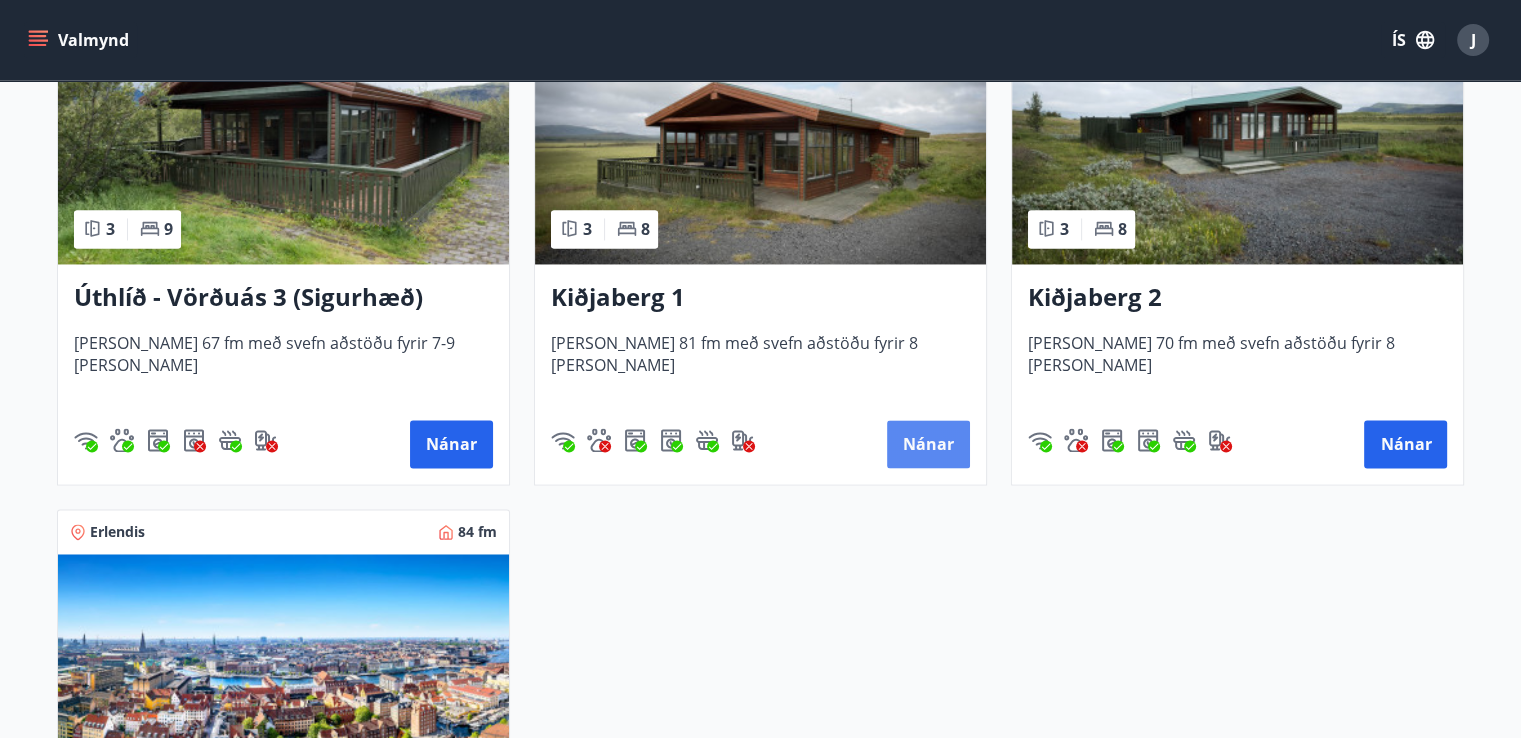 click on "Nánar" at bounding box center (928, 444) 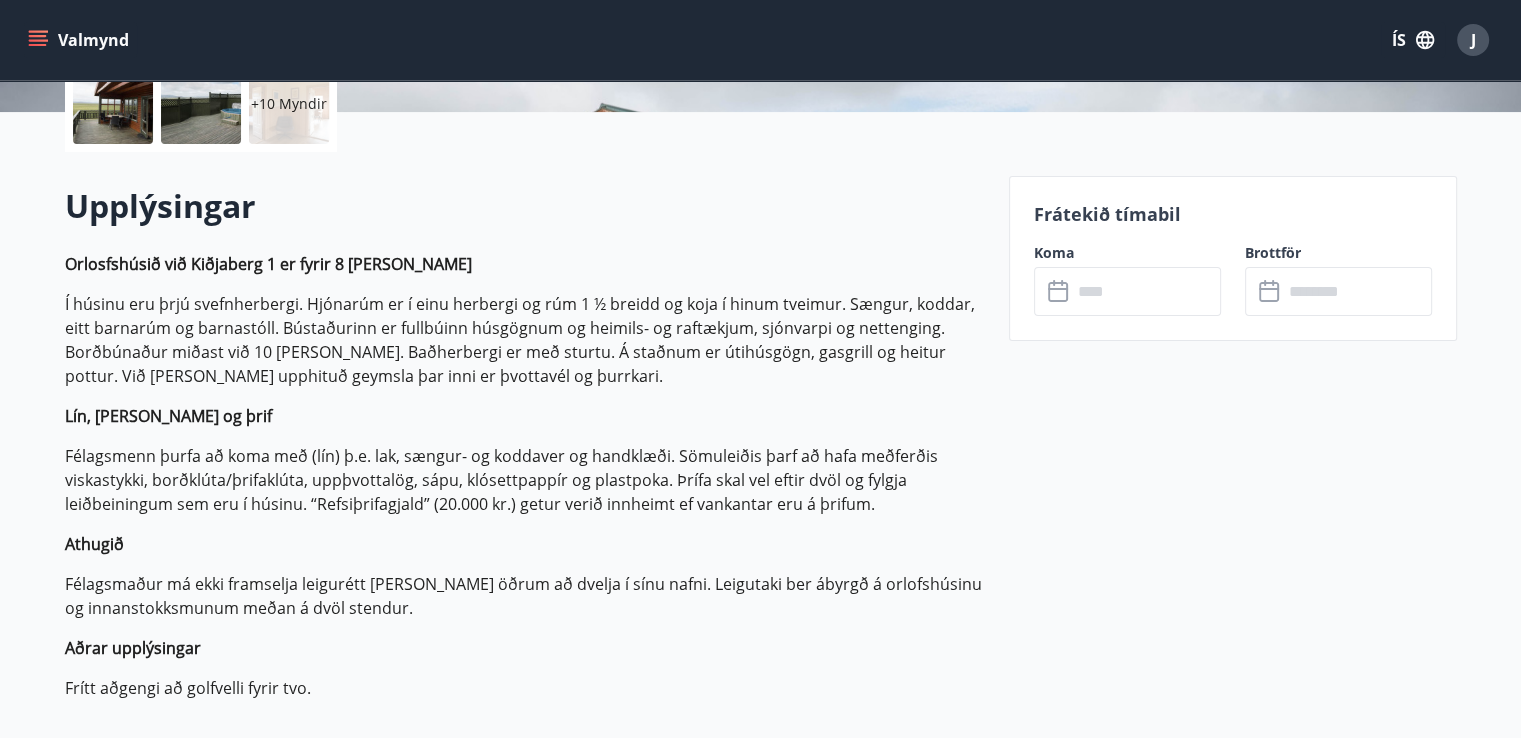 scroll, scrollTop: 500, scrollLeft: 0, axis: vertical 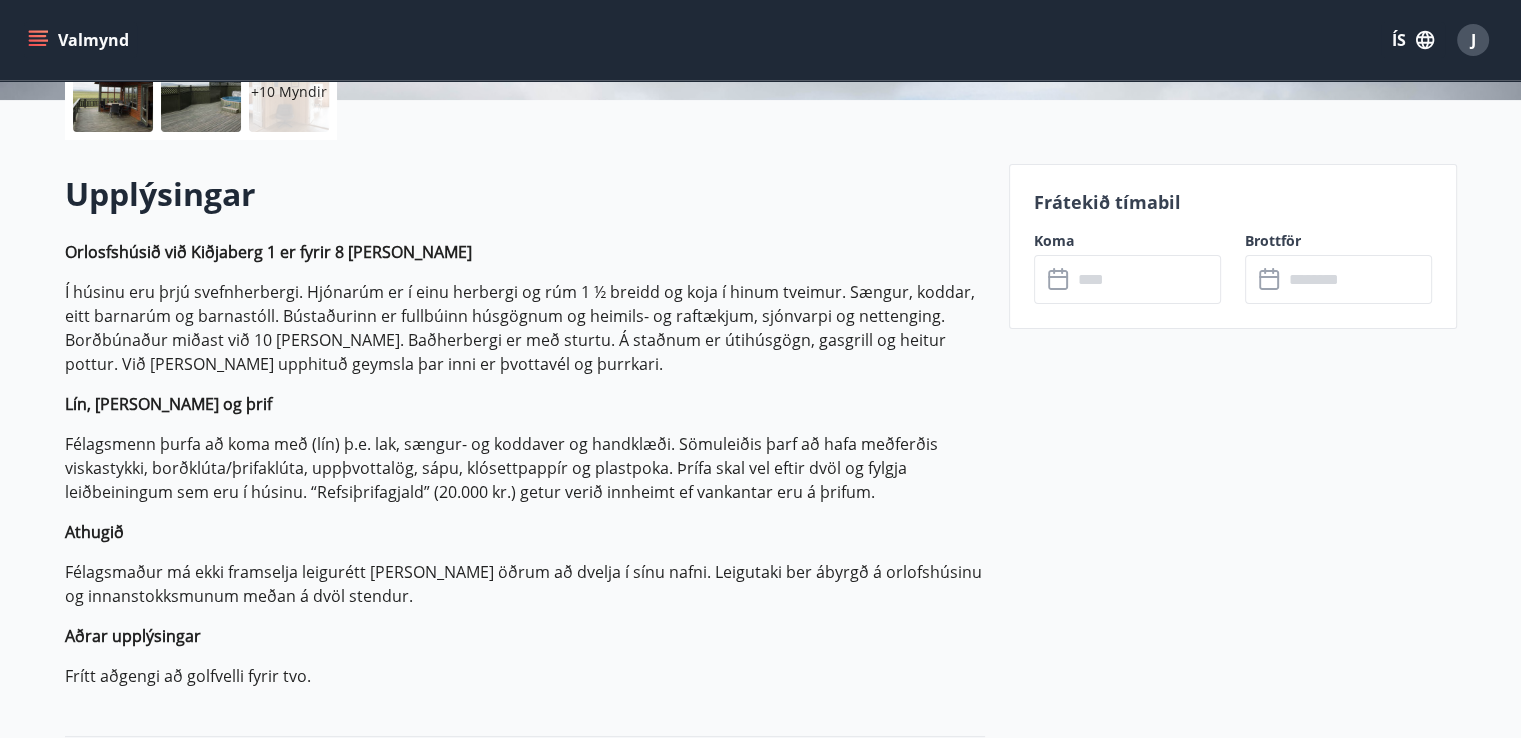 click at bounding box center [1146, 279] 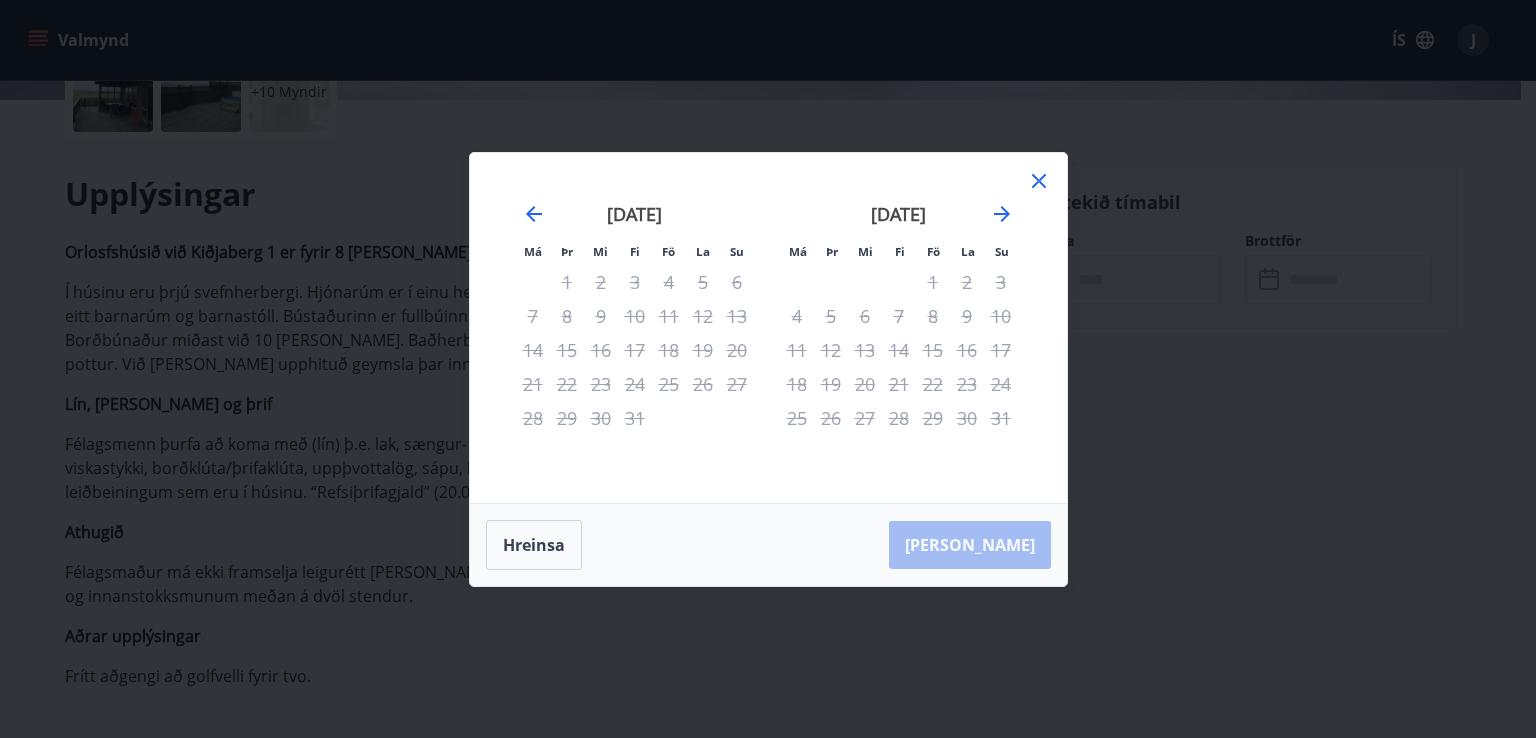 click 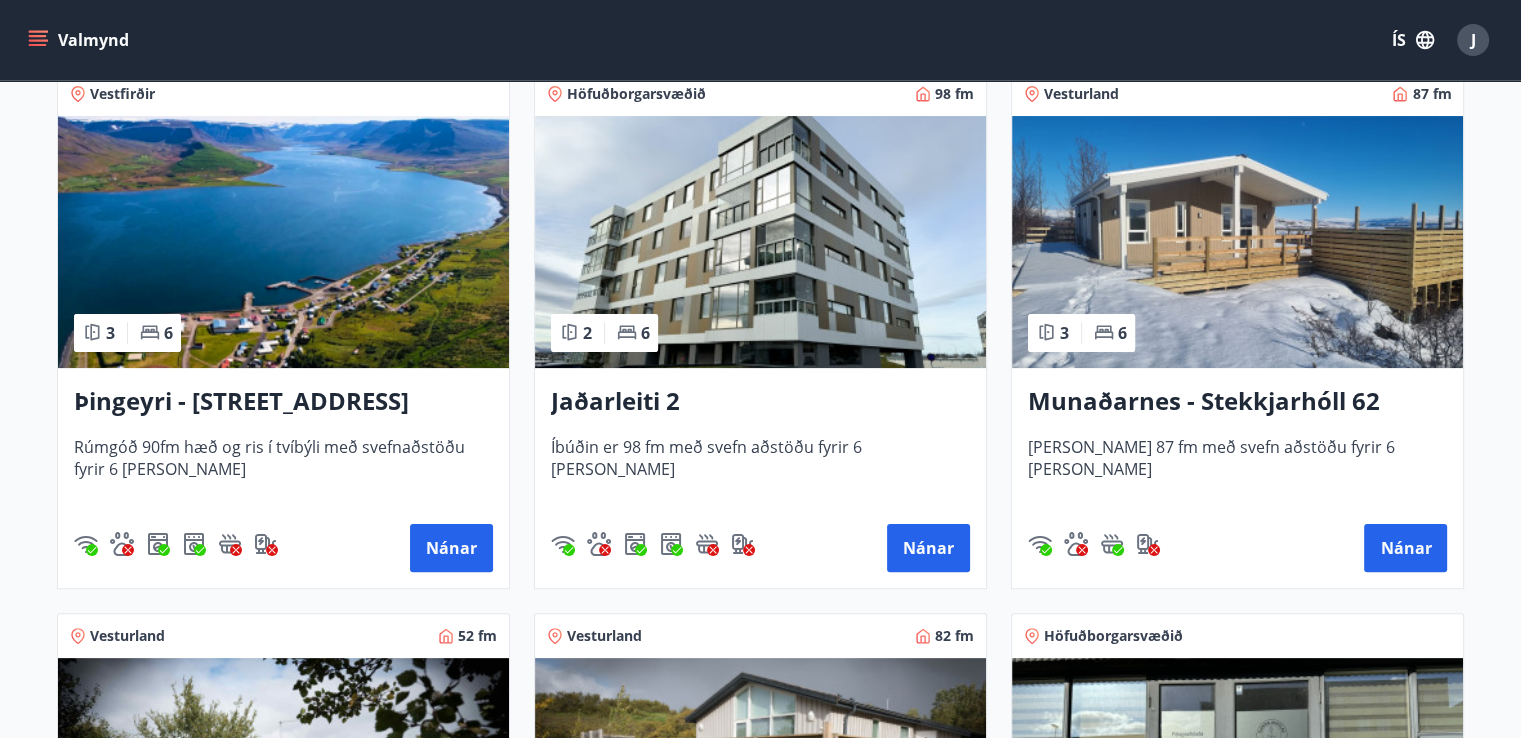 scroll, scrollTop: 400, scrollLeft: 0, axis: vertical 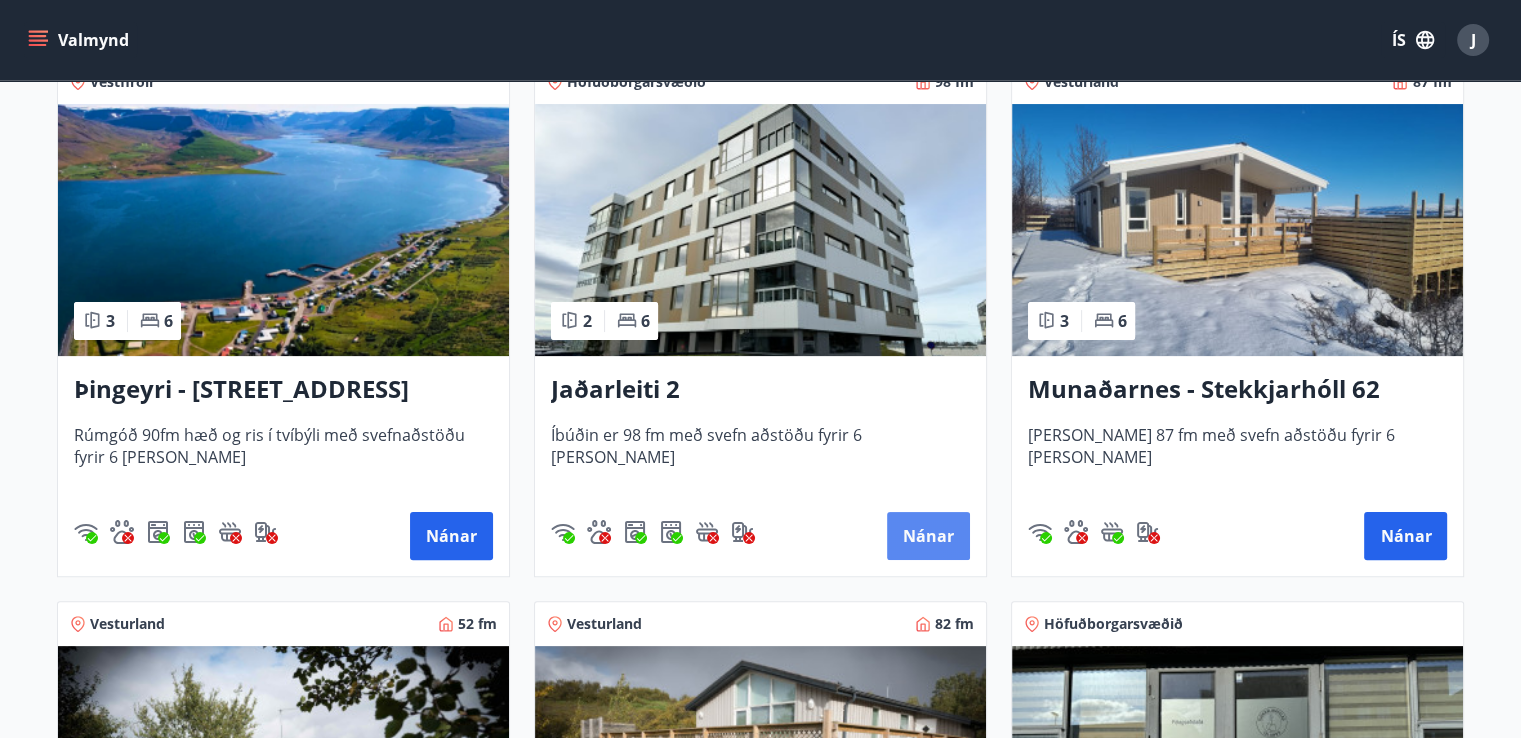 click on "Nánar" at bounding box center (928, 536) 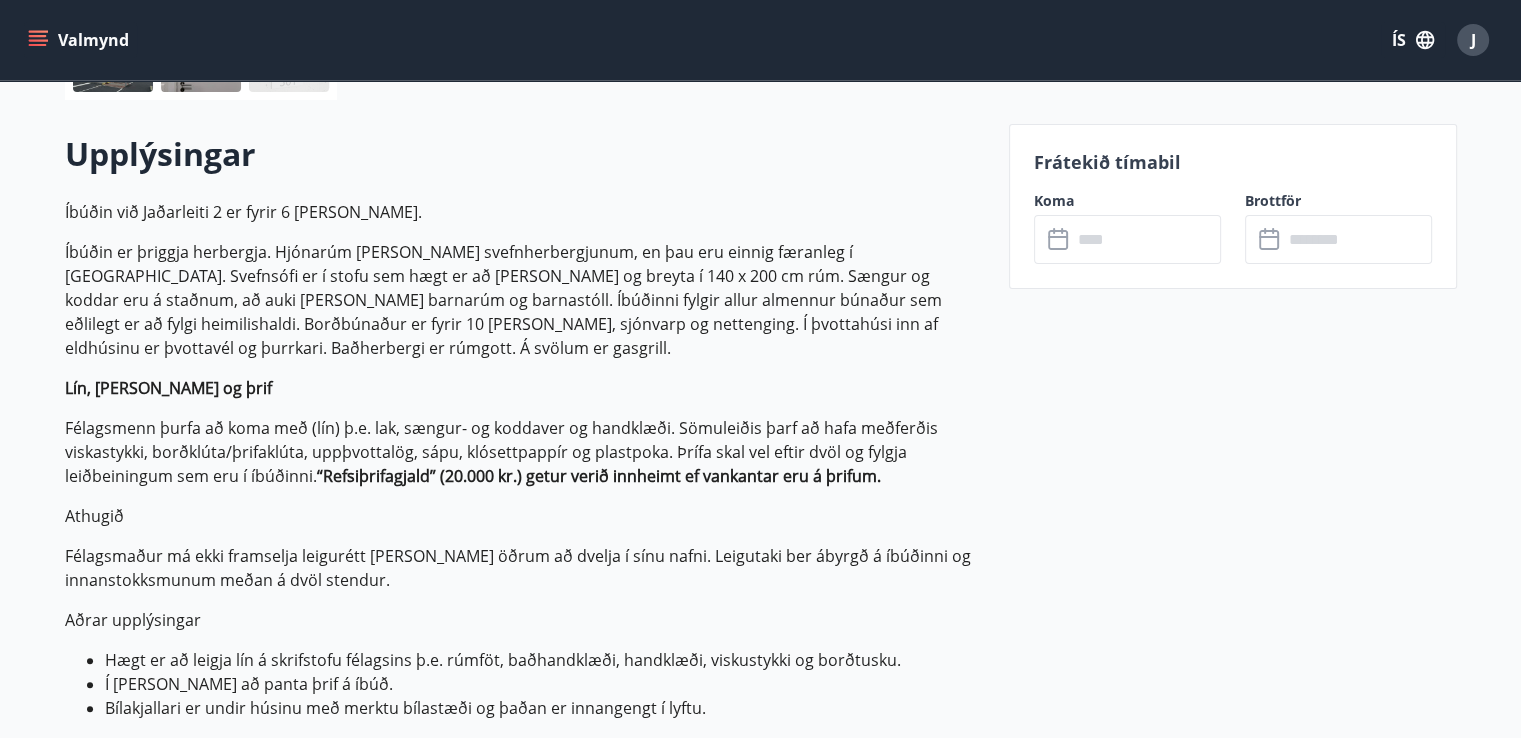 scroll, scrollTop: 600, scrollLeft: 0, axis: vertical 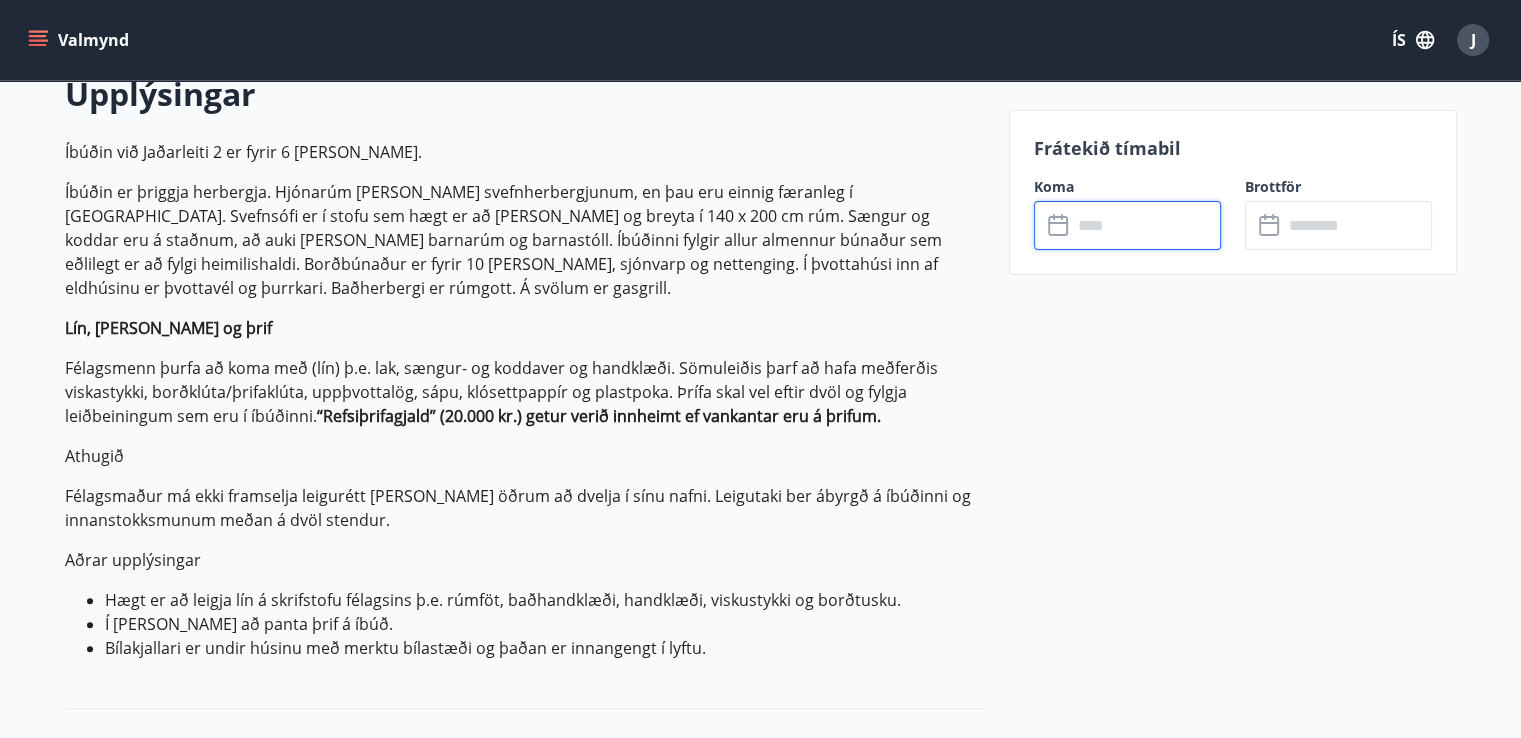click at bounding box center (1146, 225) 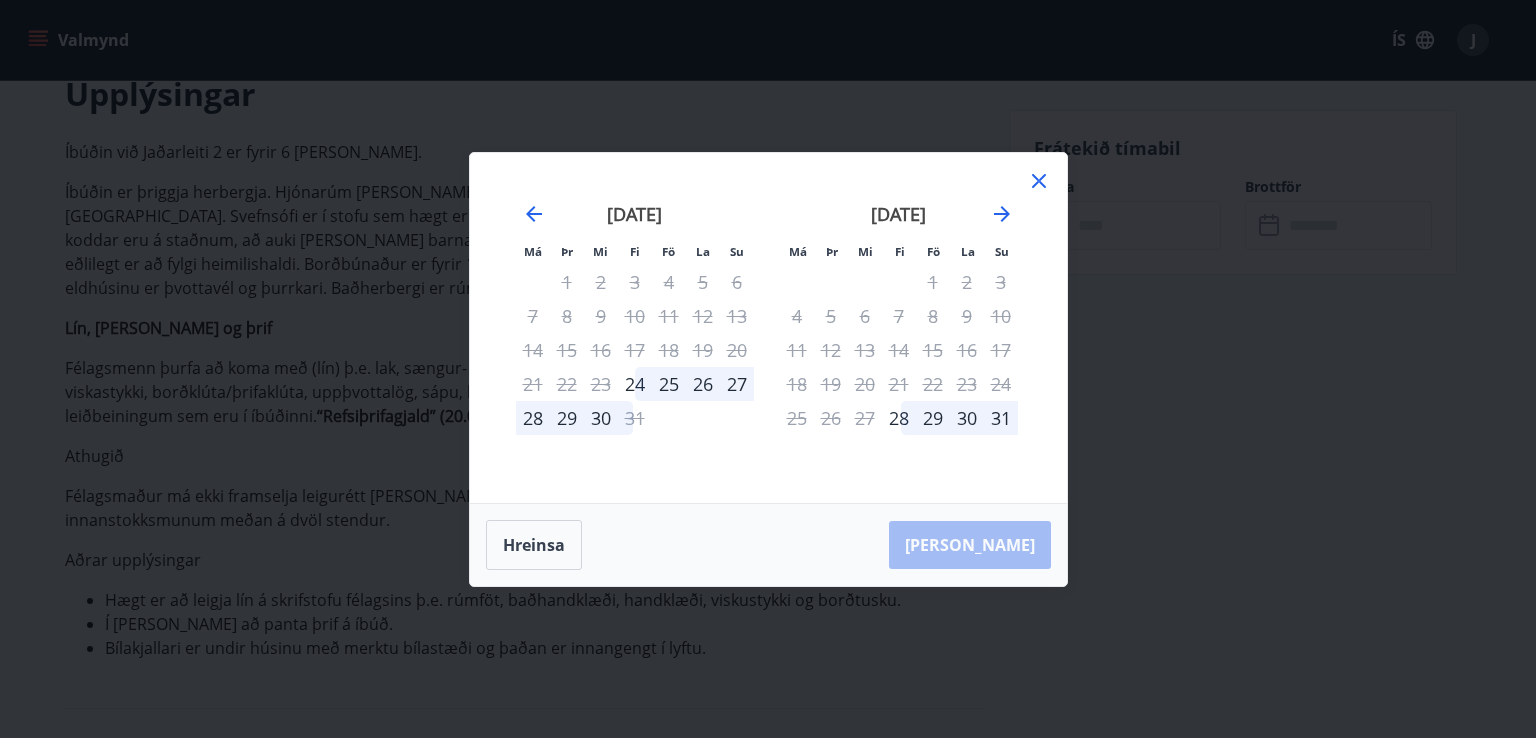 click 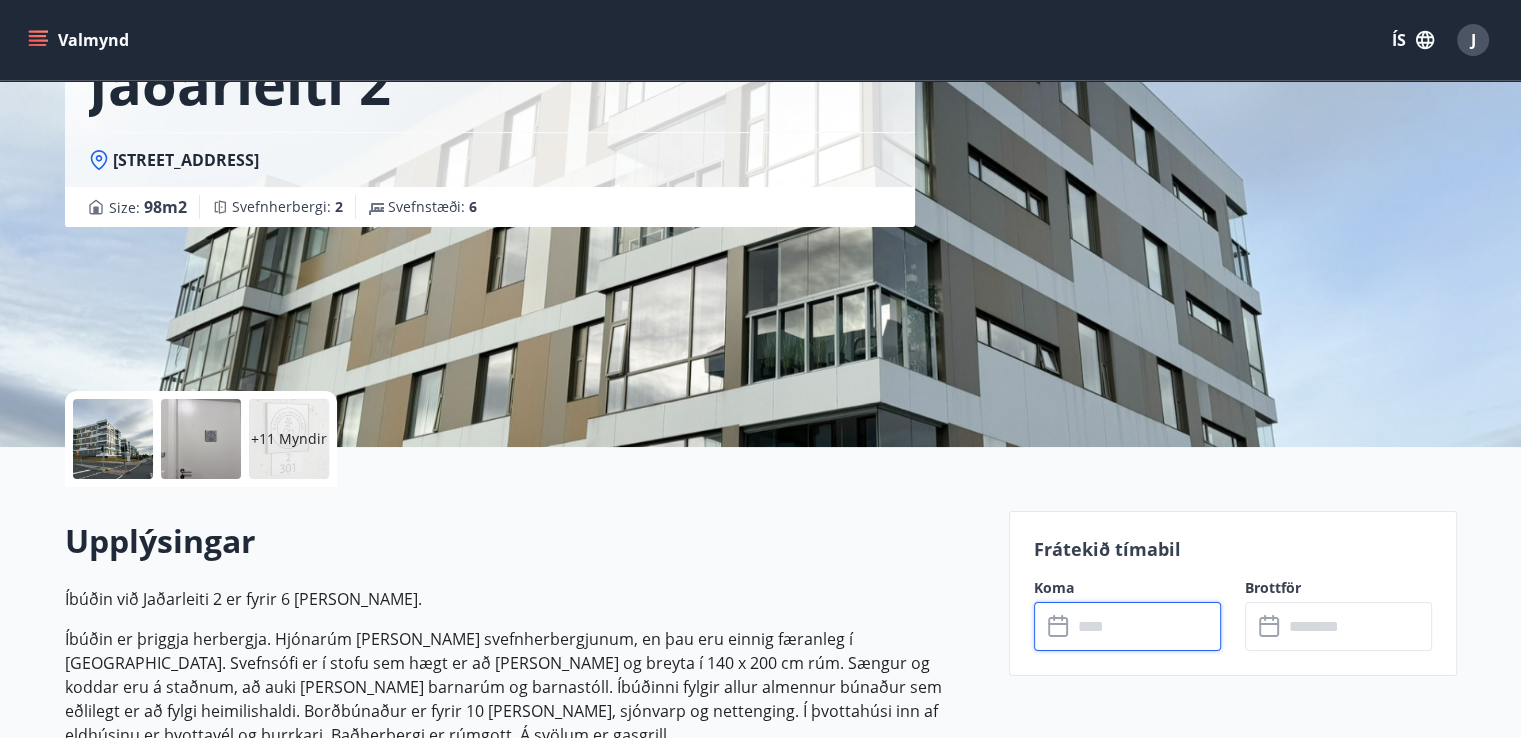 scroll, scrollTop: 0, scrollLeft: 0, axis: both 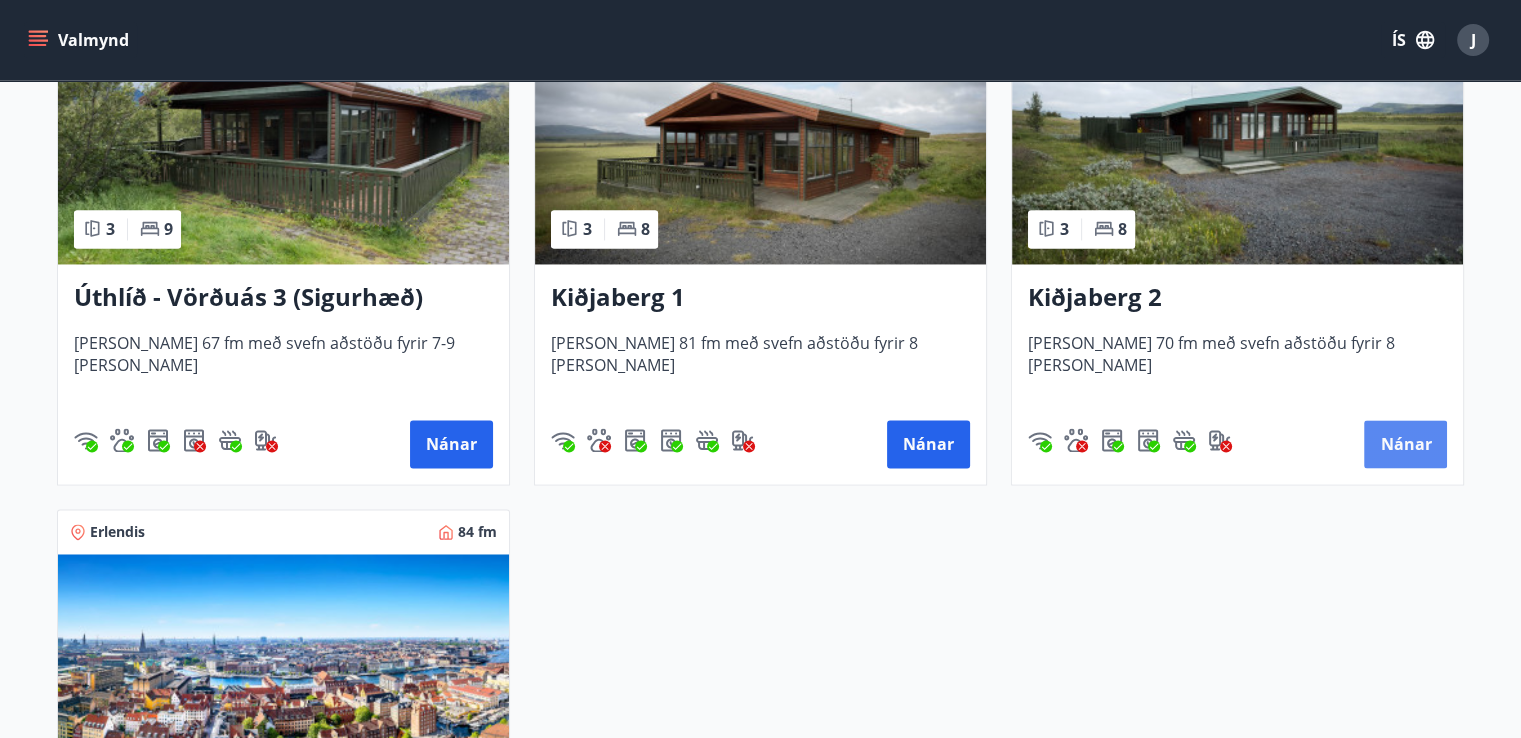 click on "Nánar" at bounding box center (1405, 444) 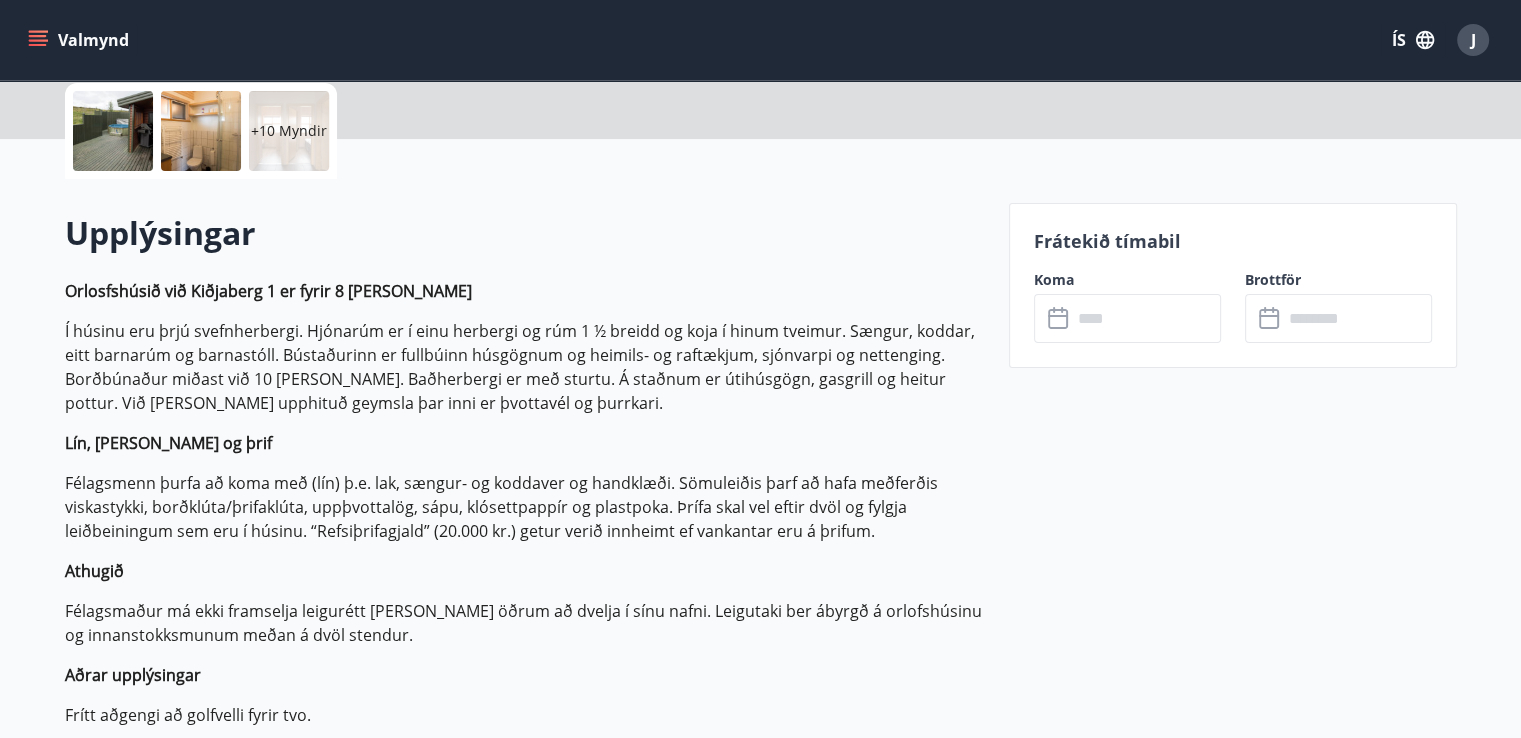 scroll, scrollTop: 500, scrollLeft: 0, axis: vertical 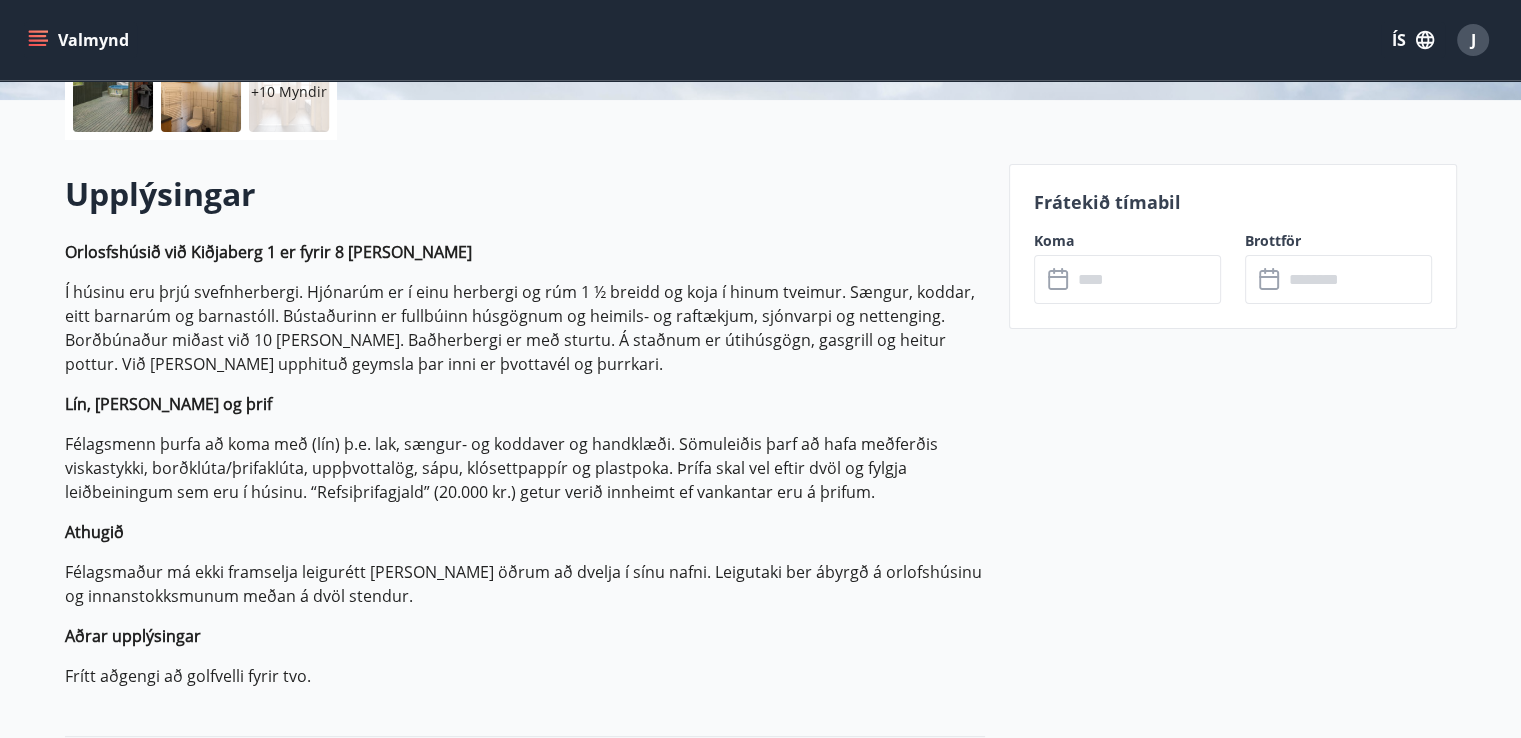 click at bounding box center (1146, 279) 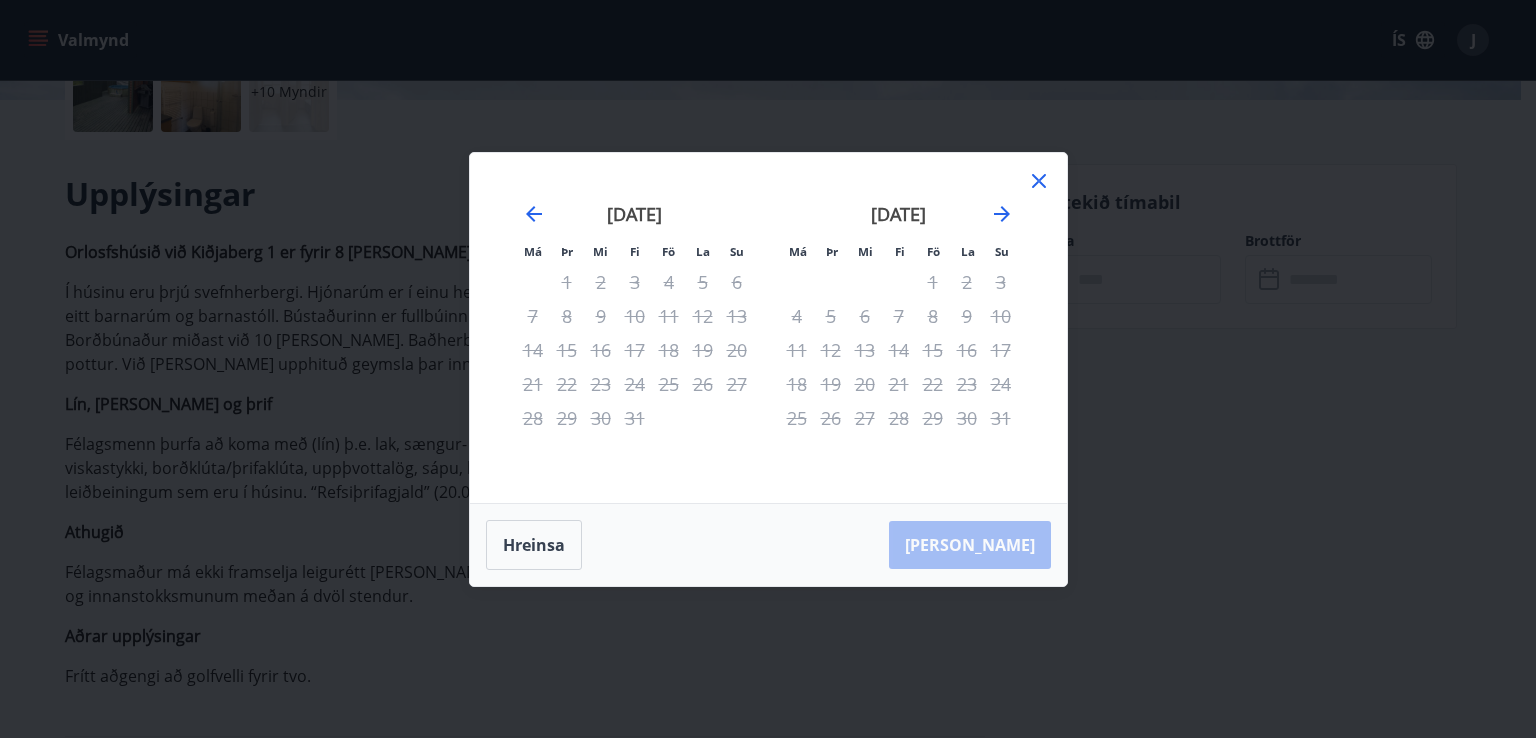 click 